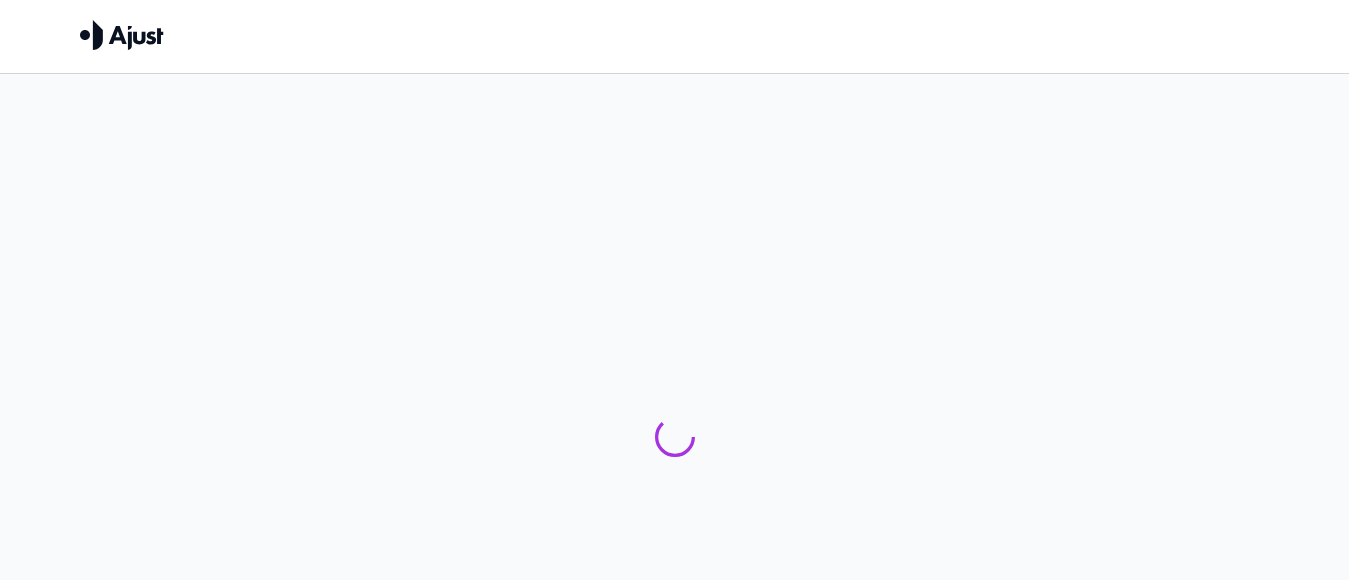 scroll, scrollTop: 0, scrollLeft: 0, axis: both 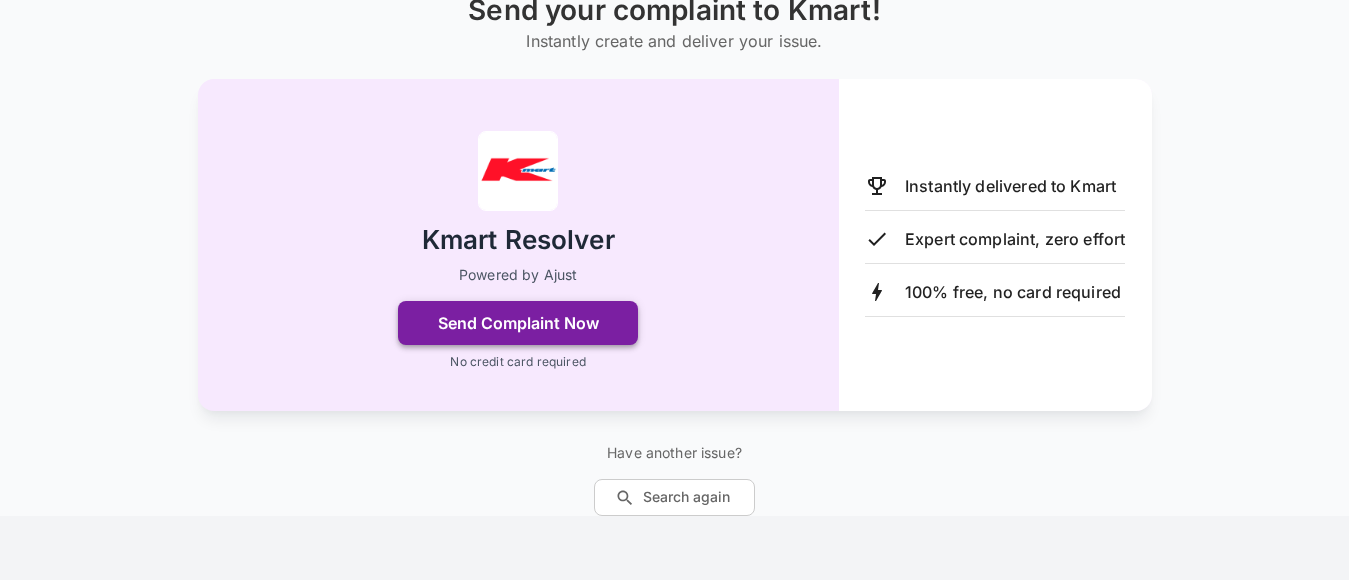 click on "Send Complaint Now" at bounding box center [518, 323] 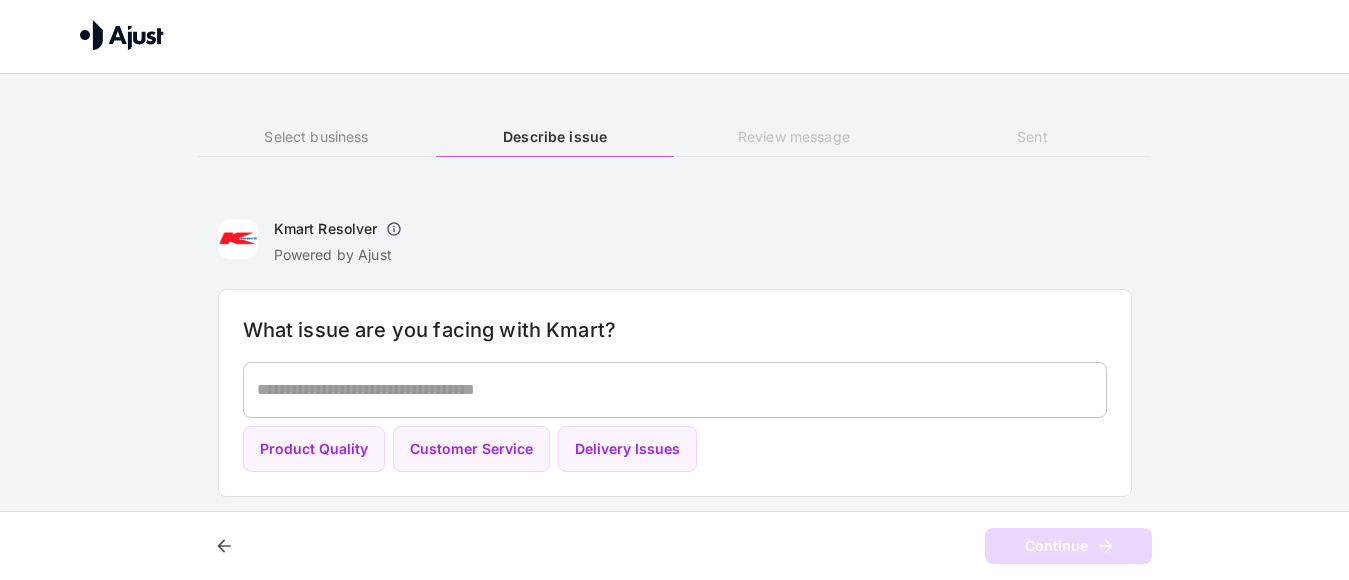 scroll, scrollTop: 0, scrollLeft: 0, axis: both 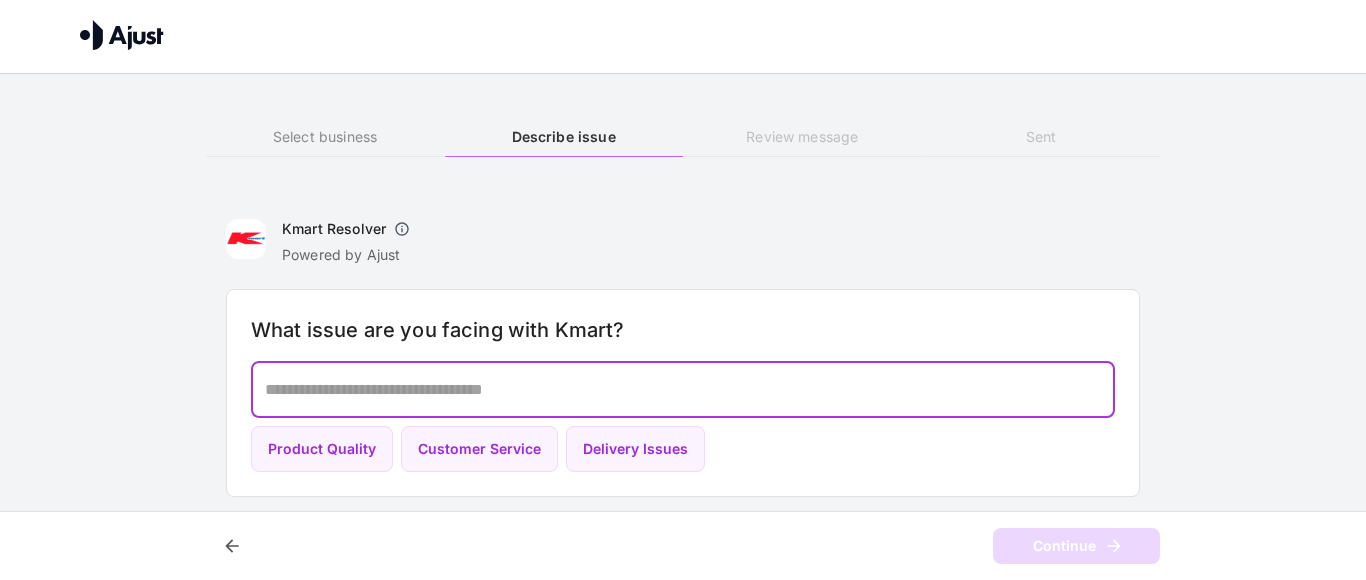 click at bounding box center [683, 389] 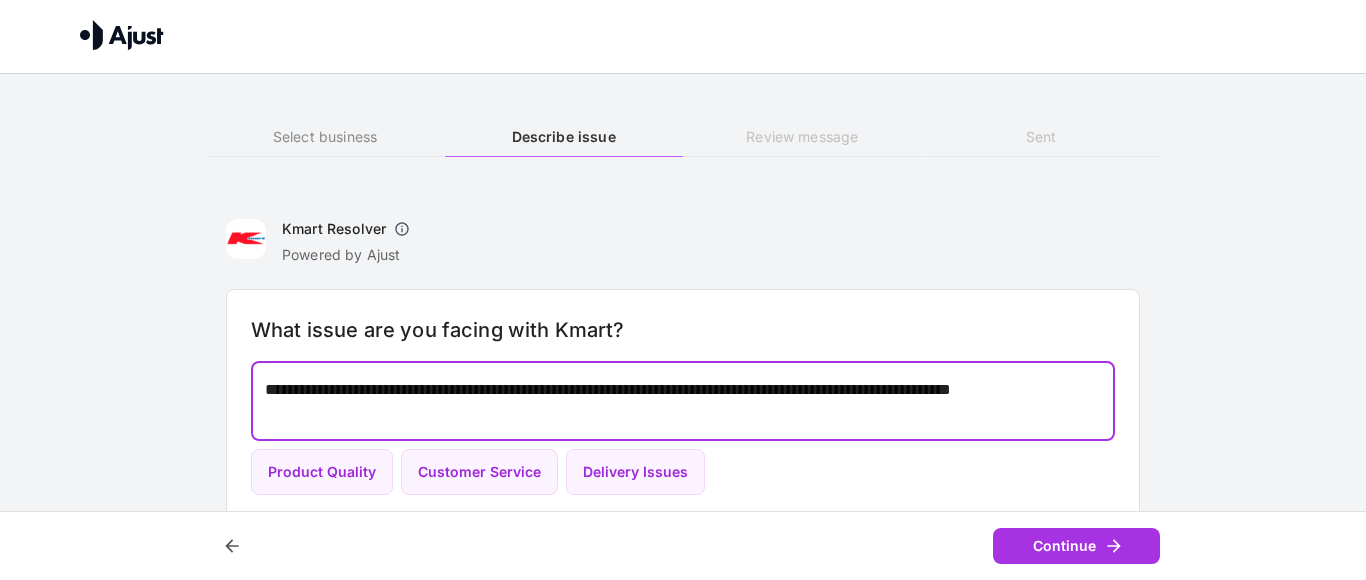 click on "**********" at bounding box center [683, 401] 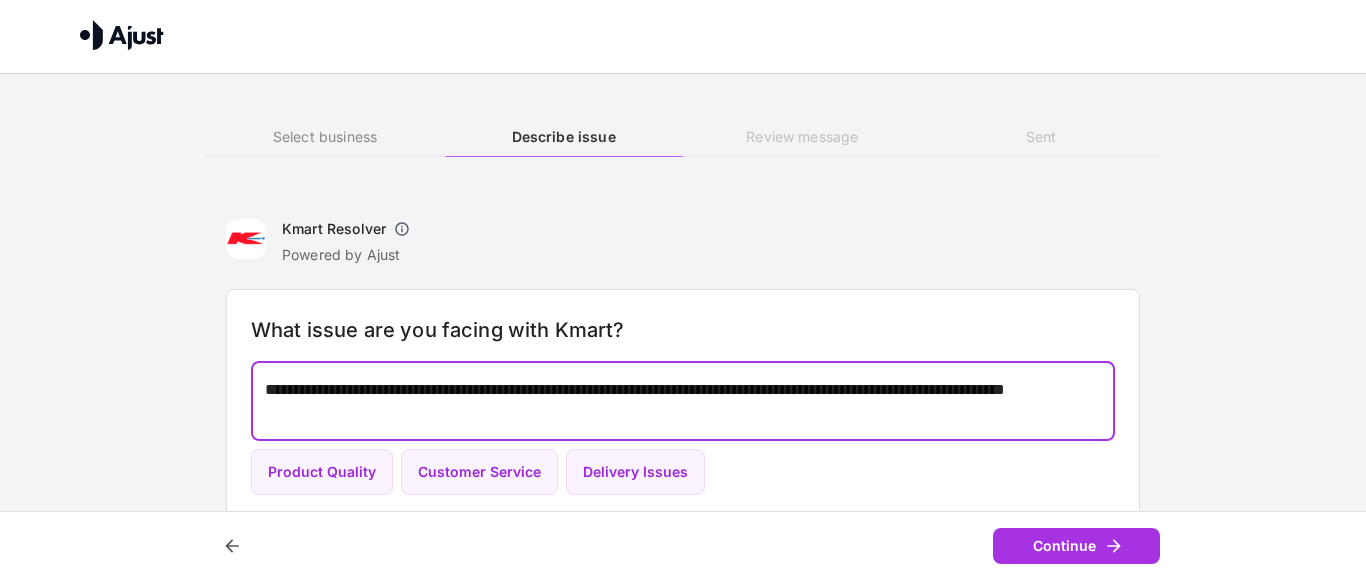 click on "**********" at bounding box center (683, 401) 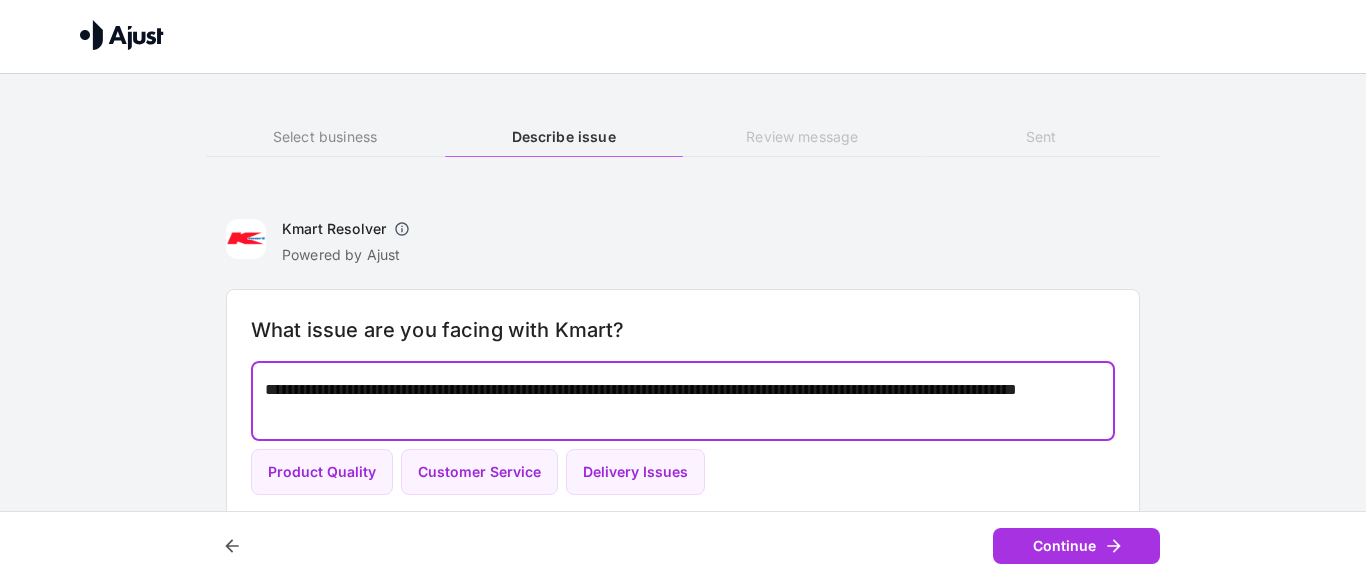 click on "**********" at bounding box center [683, 401] 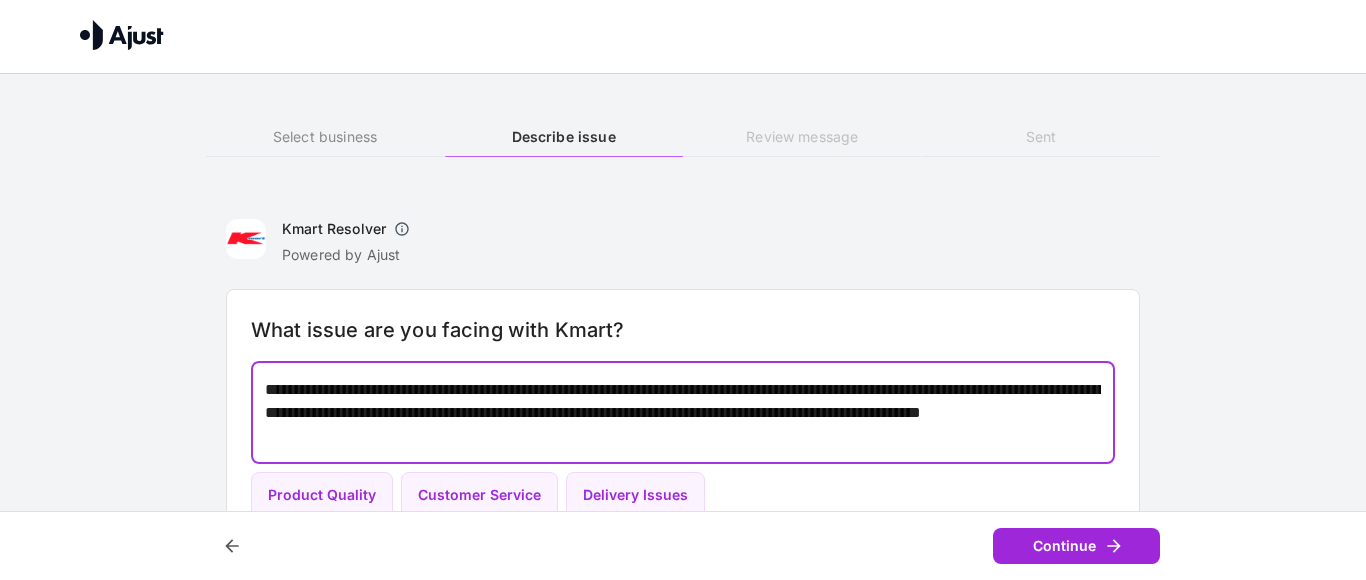 type on "**********" 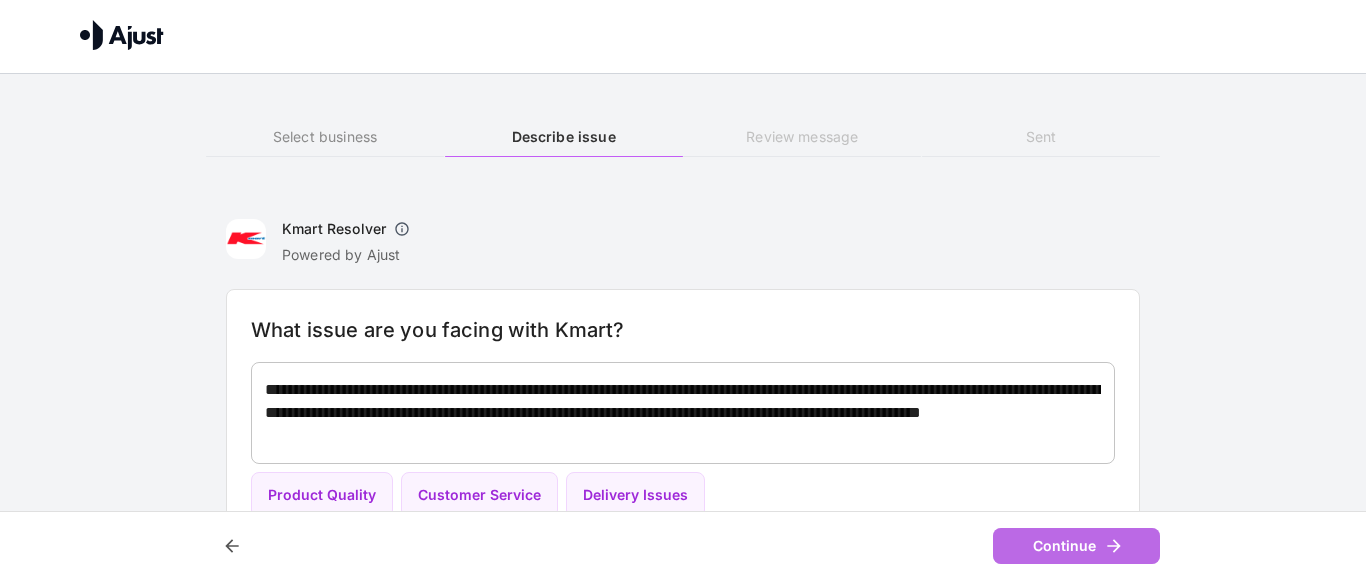 click on "Continue" at bounding box center [1076, 546] 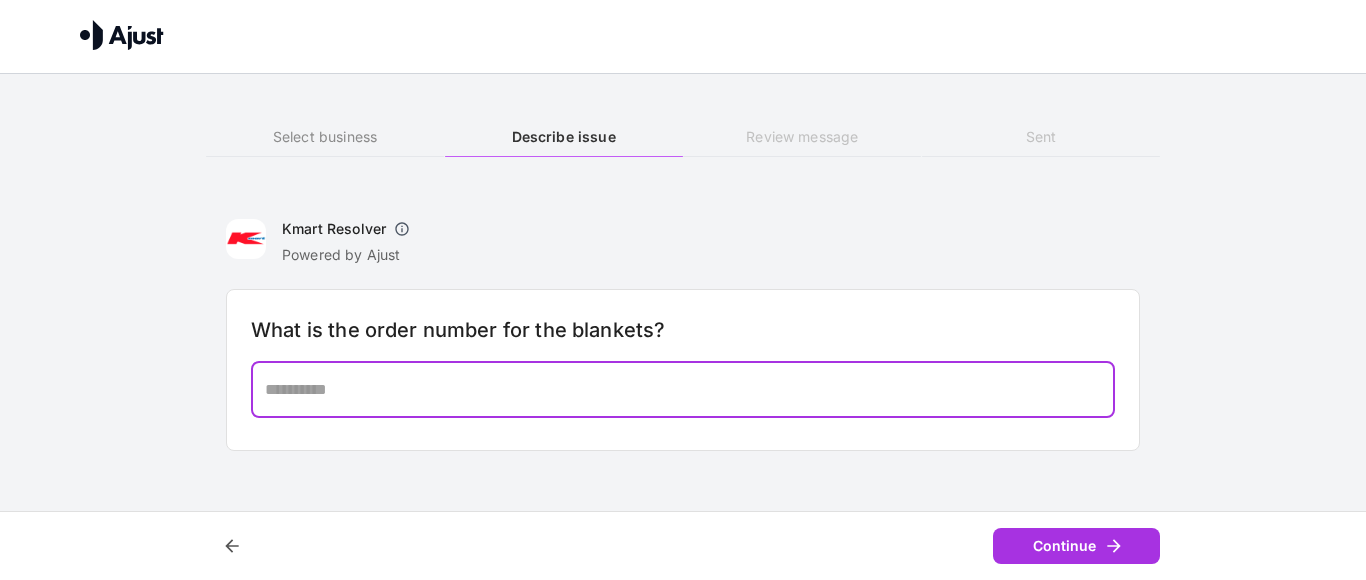 click at bounding box center (683, 389) 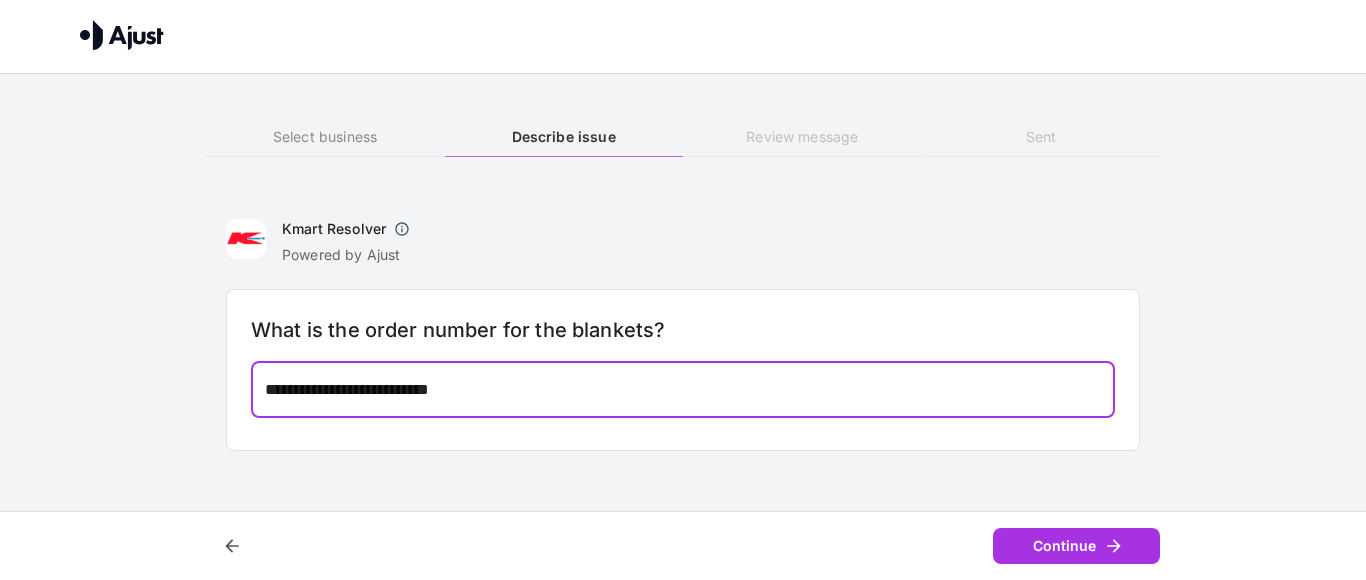 click on "**********" at bounding box center [683, 389] 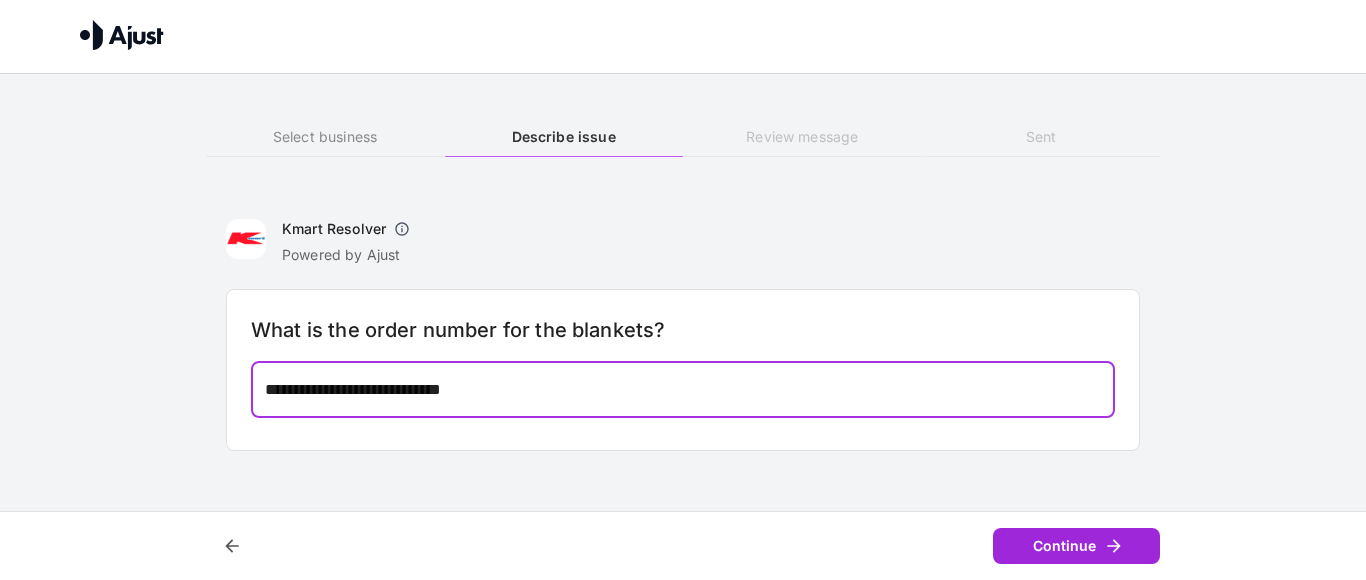 type on "**********" 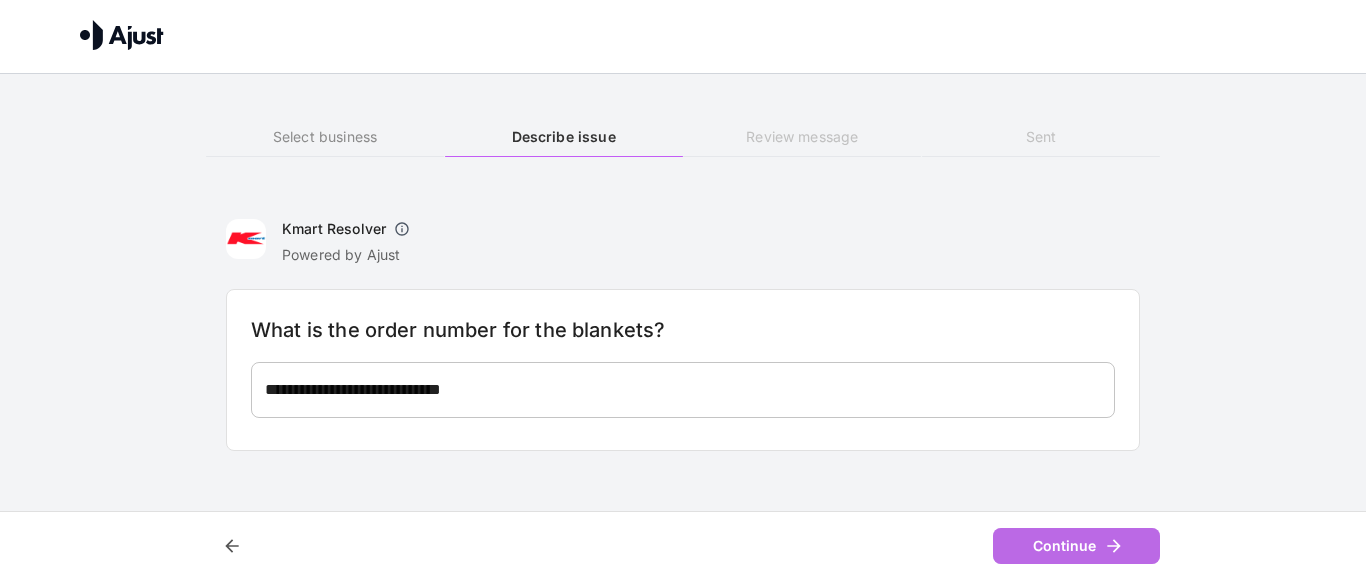 click on "Continue" at bounding box center (1076, 546) 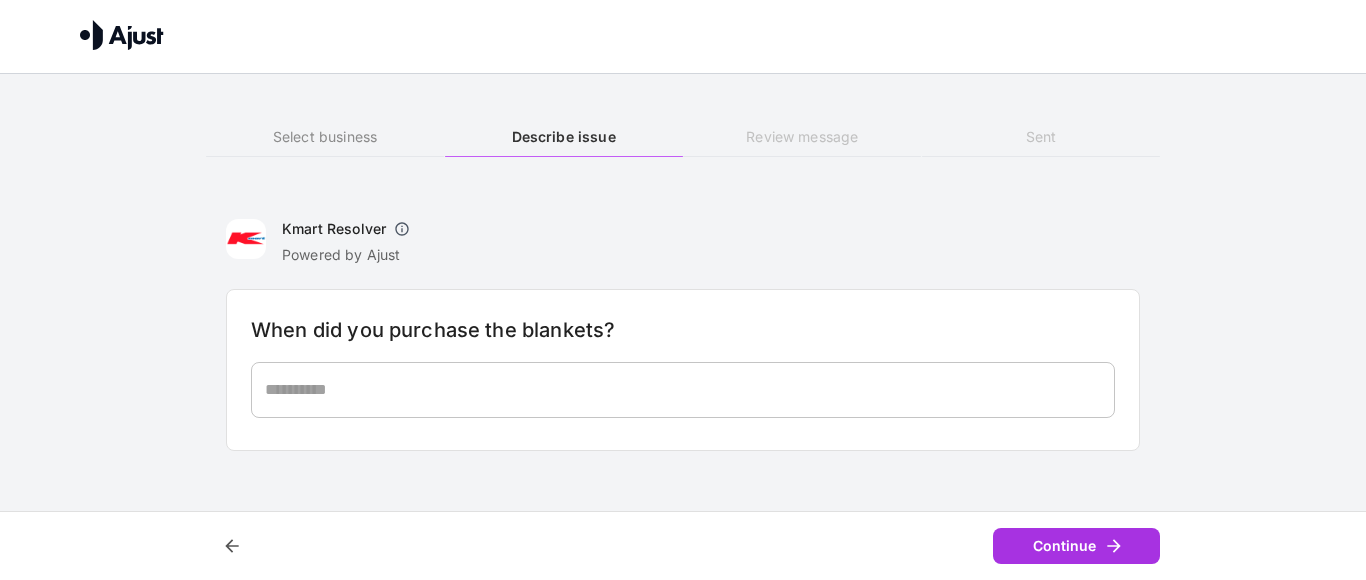 click at bounding box center [683, 389] 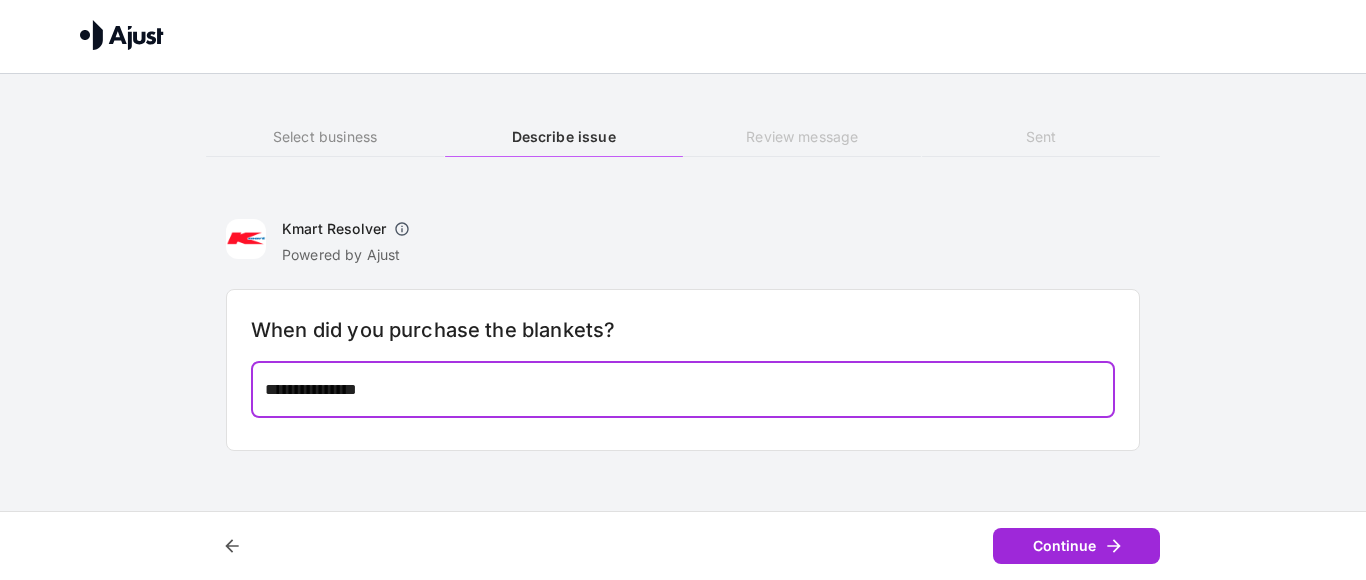 type on "**********" 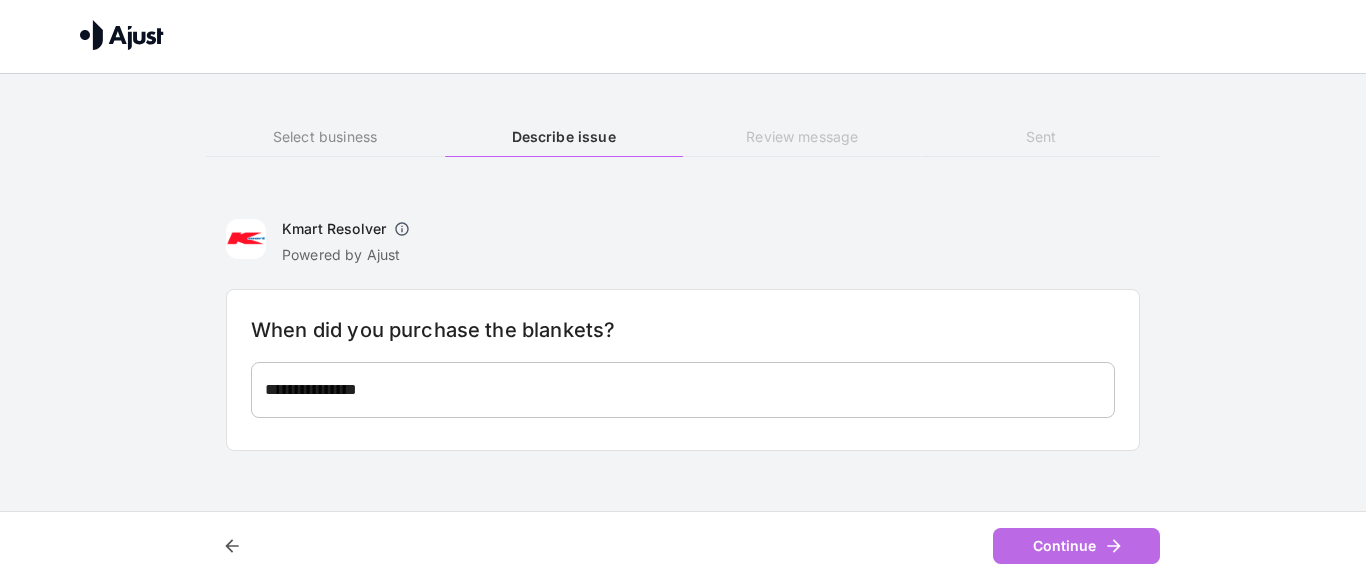 click on "Continue" at bounding box center (1076, 546) 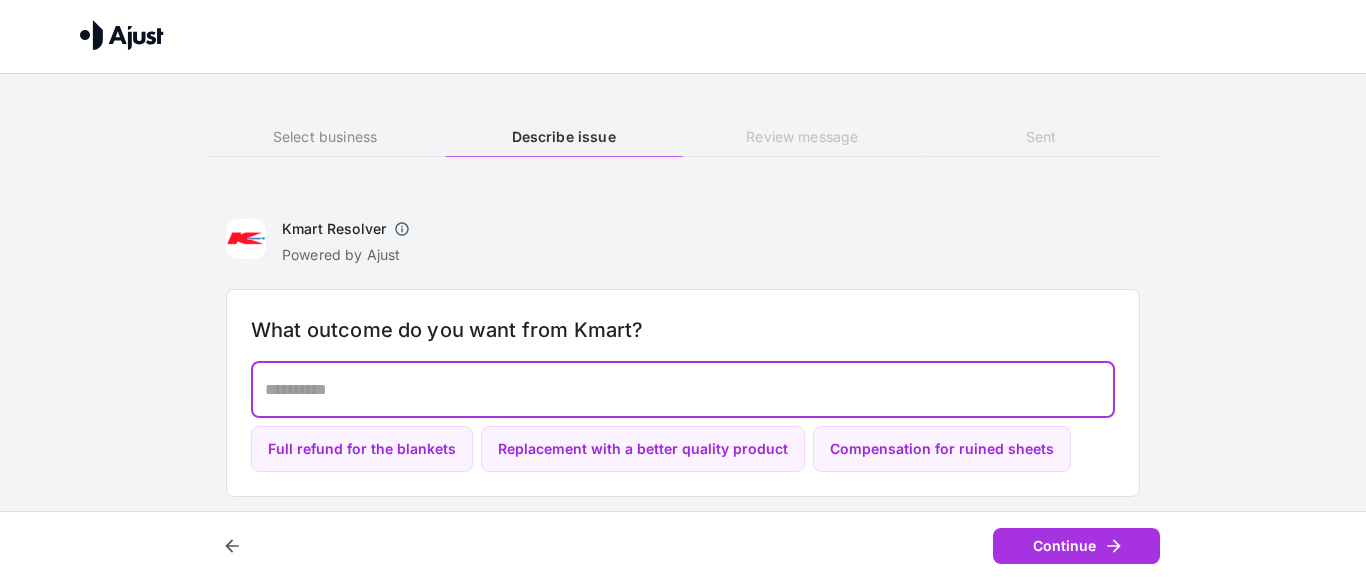 click at bounding box center (683, 389) 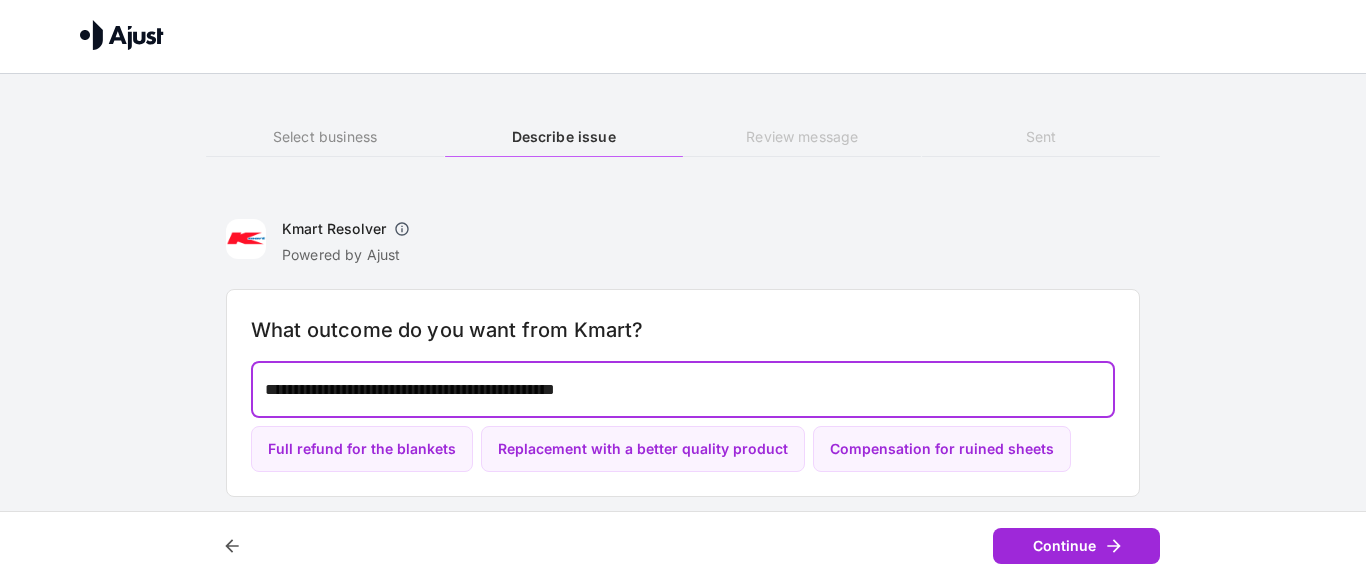 type on "**********" 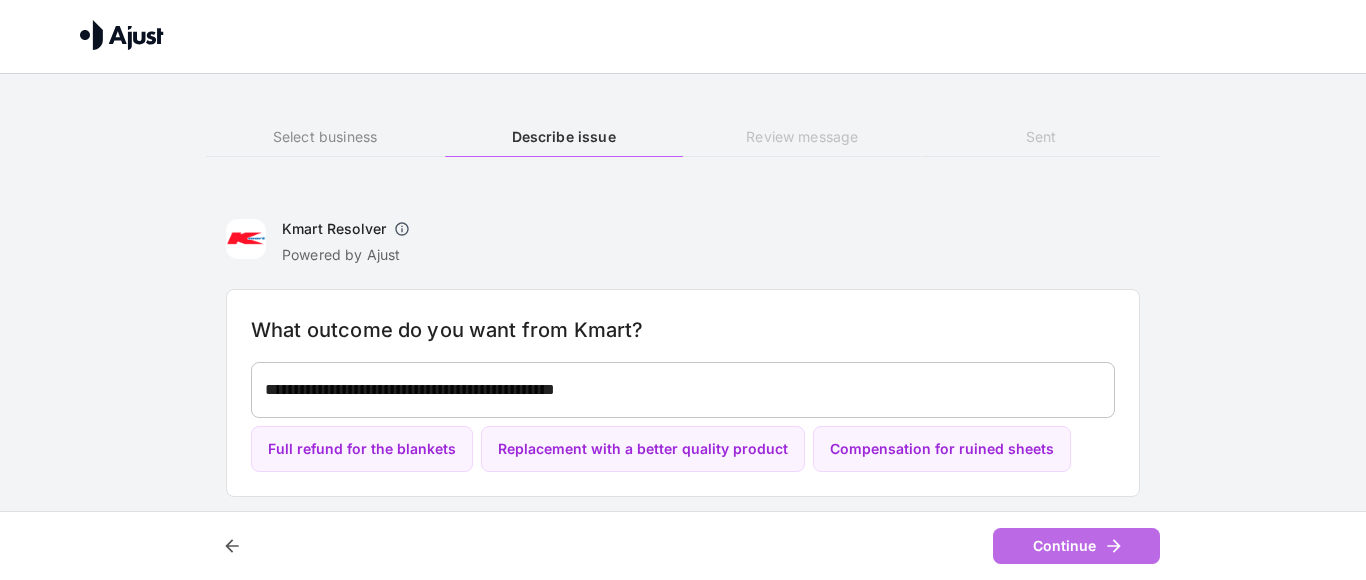 click on "Continue" at bounding box center (1076, 546) 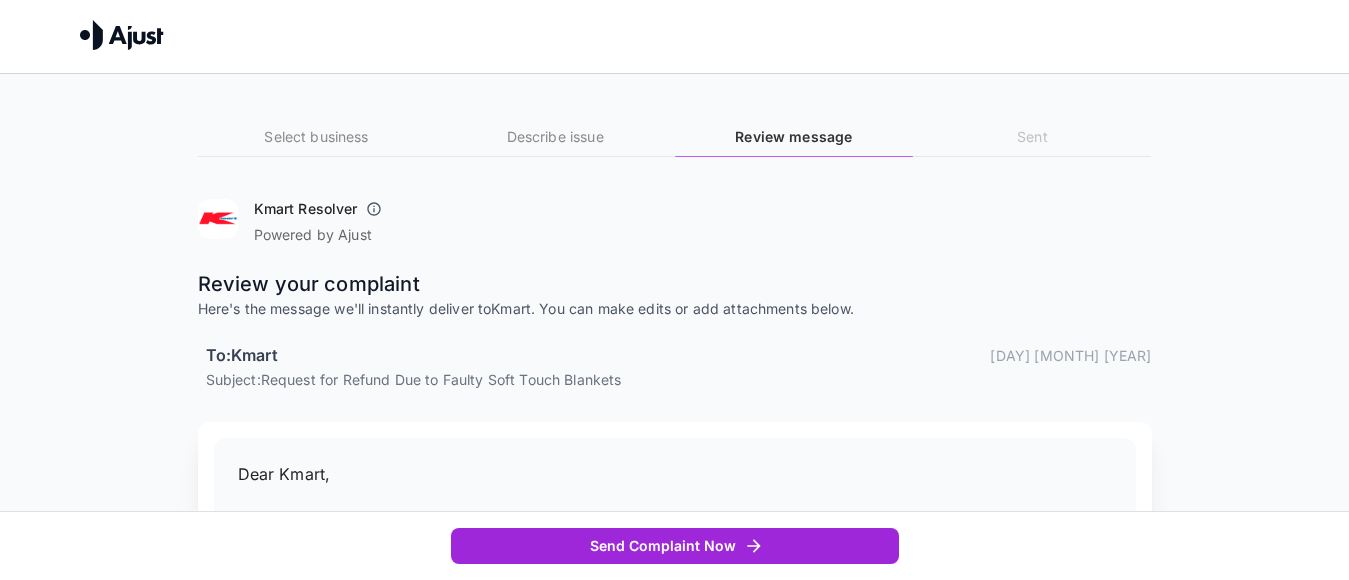 click on "Send Complaint Now" at bounding box center (675, 546) 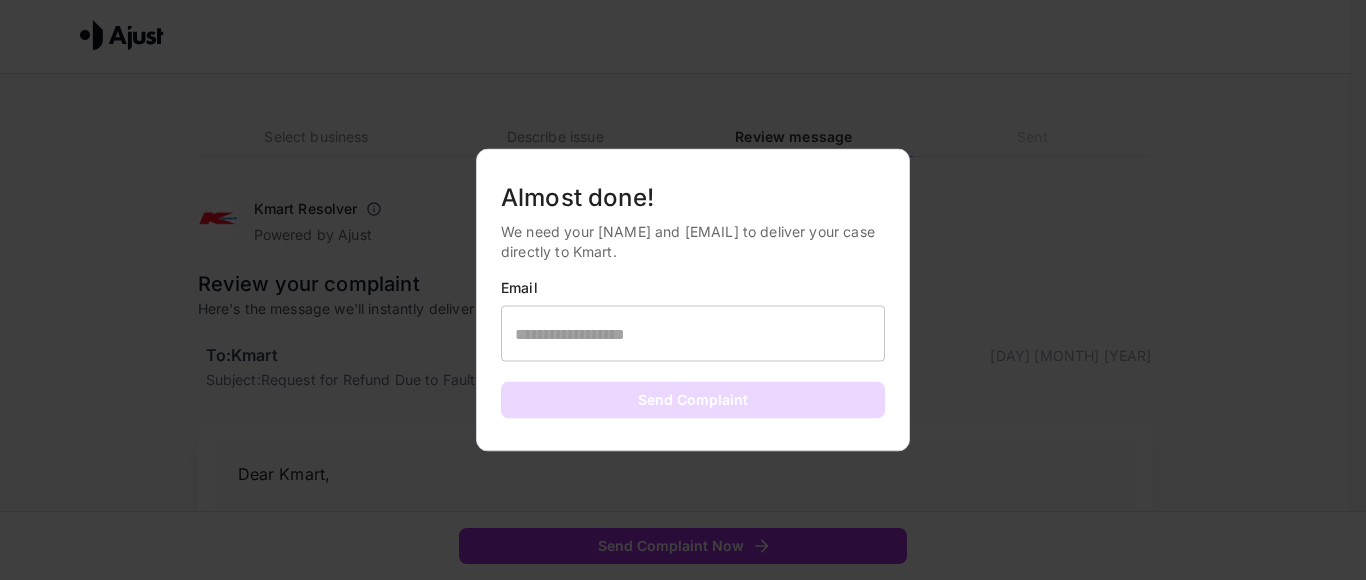 click at bounding box center (693, 334) 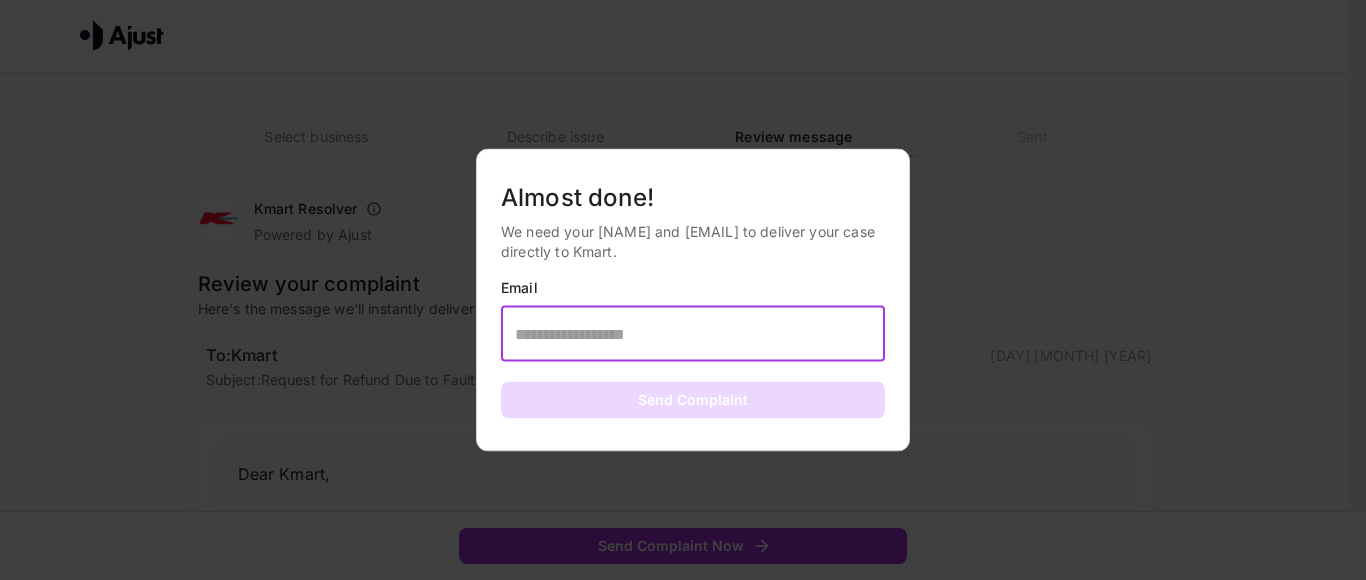 type on "**********" 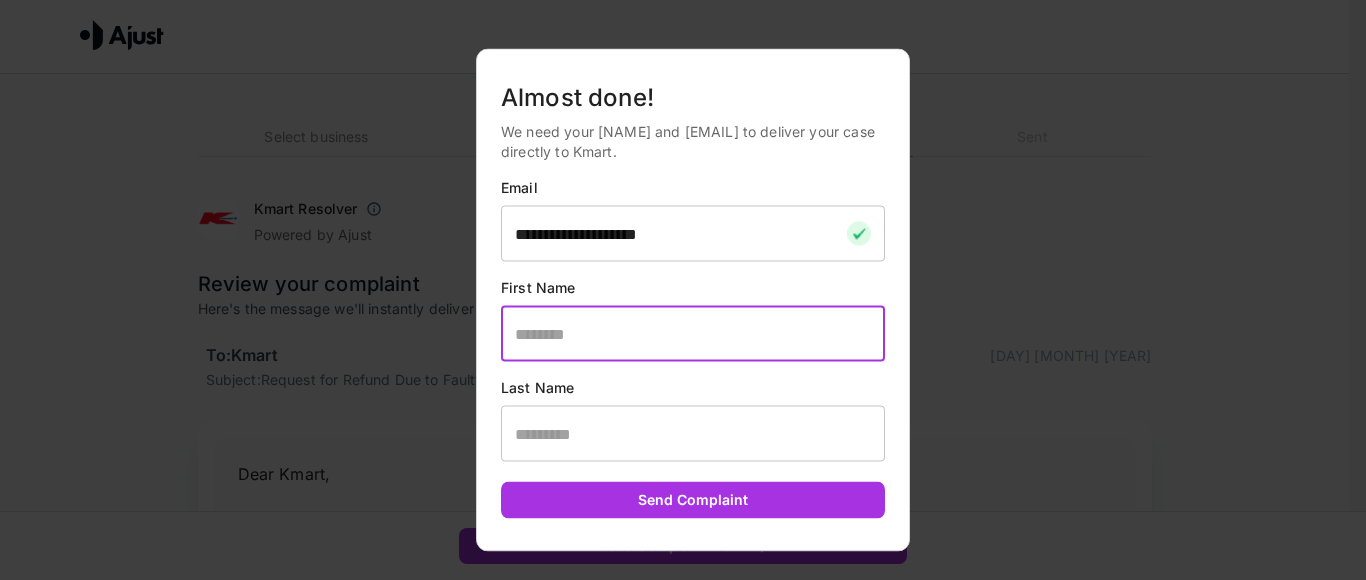 click at bounding box center (693, 334) 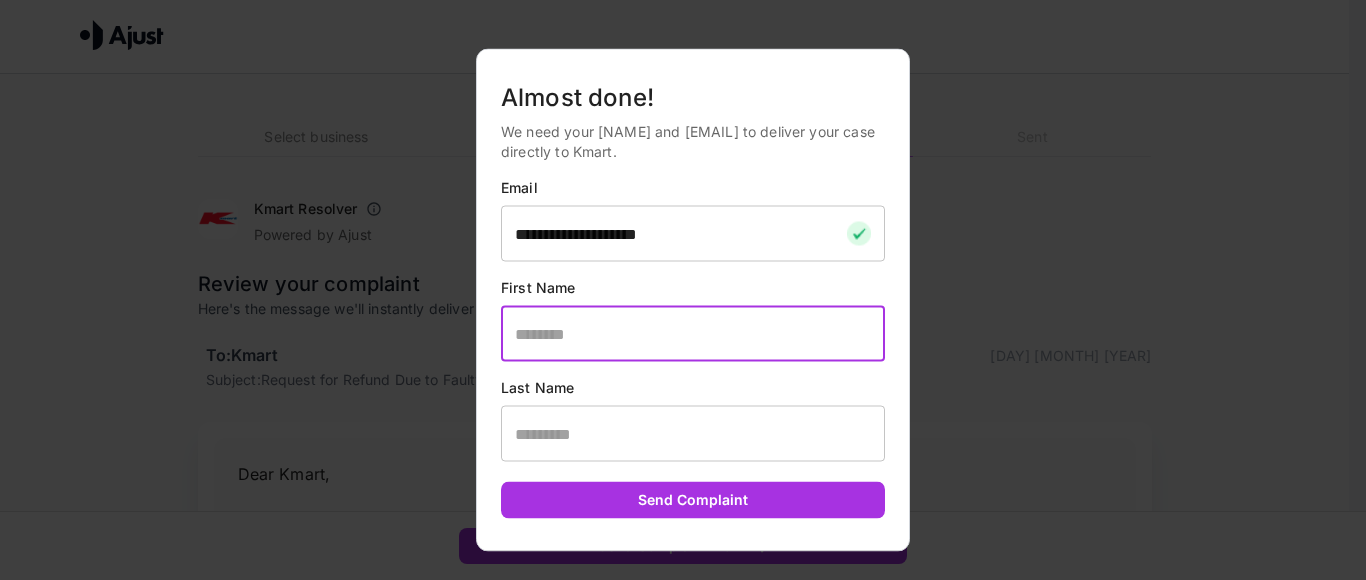 type on "********" 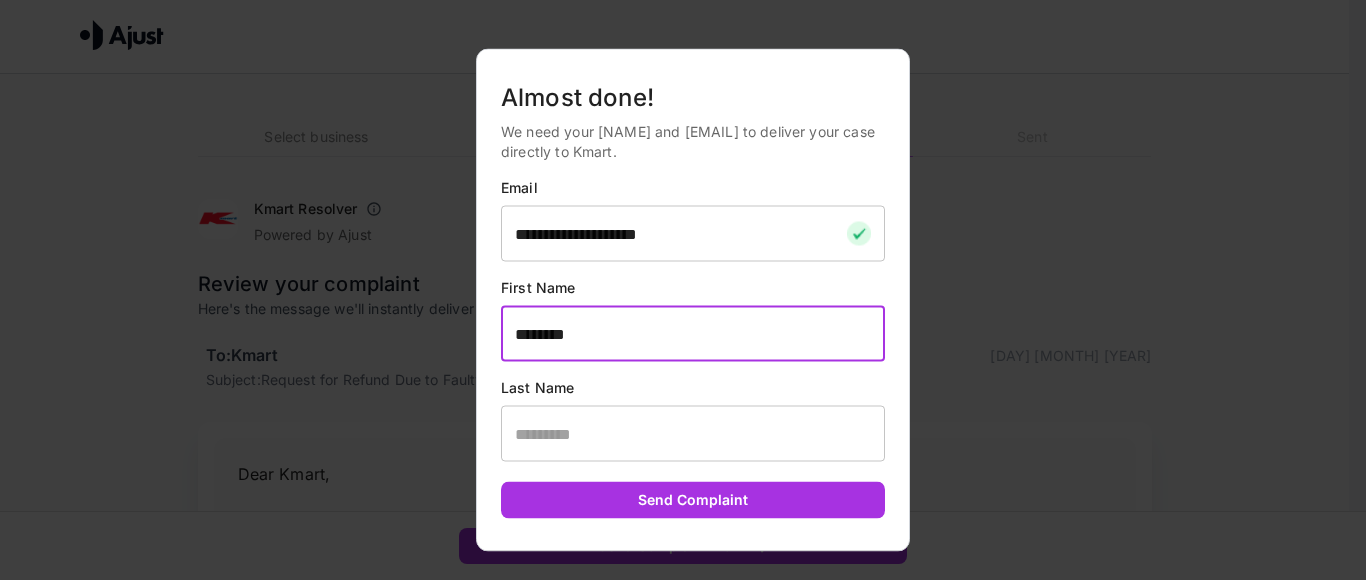 type on "******" 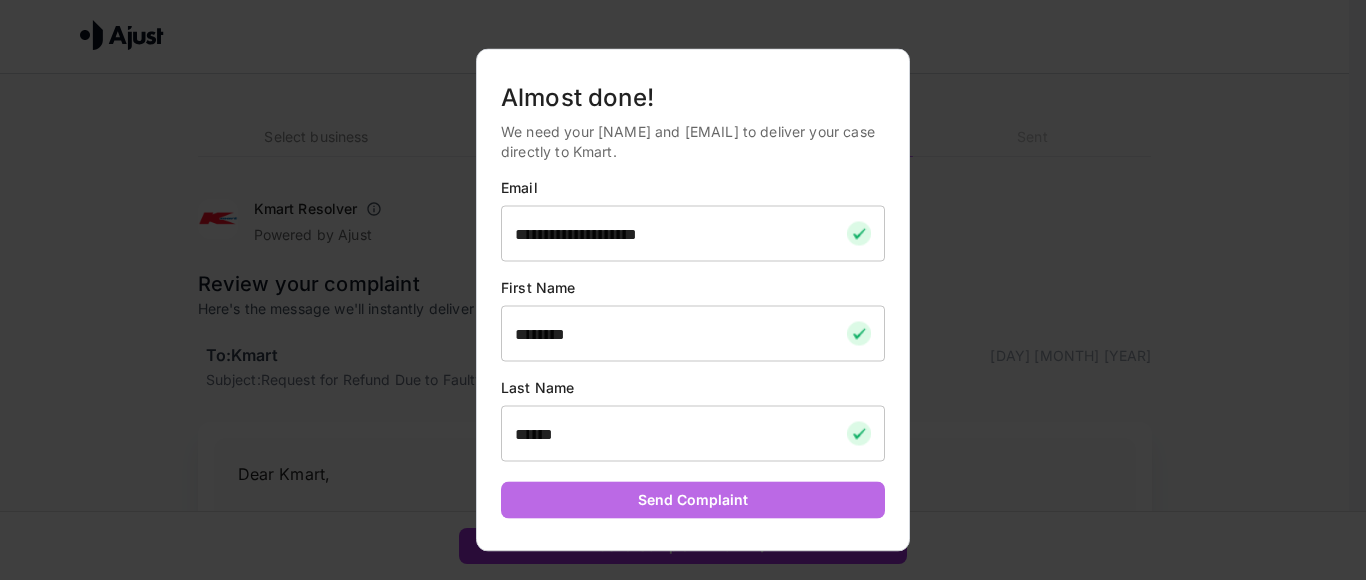 click on "Send Complaint" at bounding box center [693, 500] 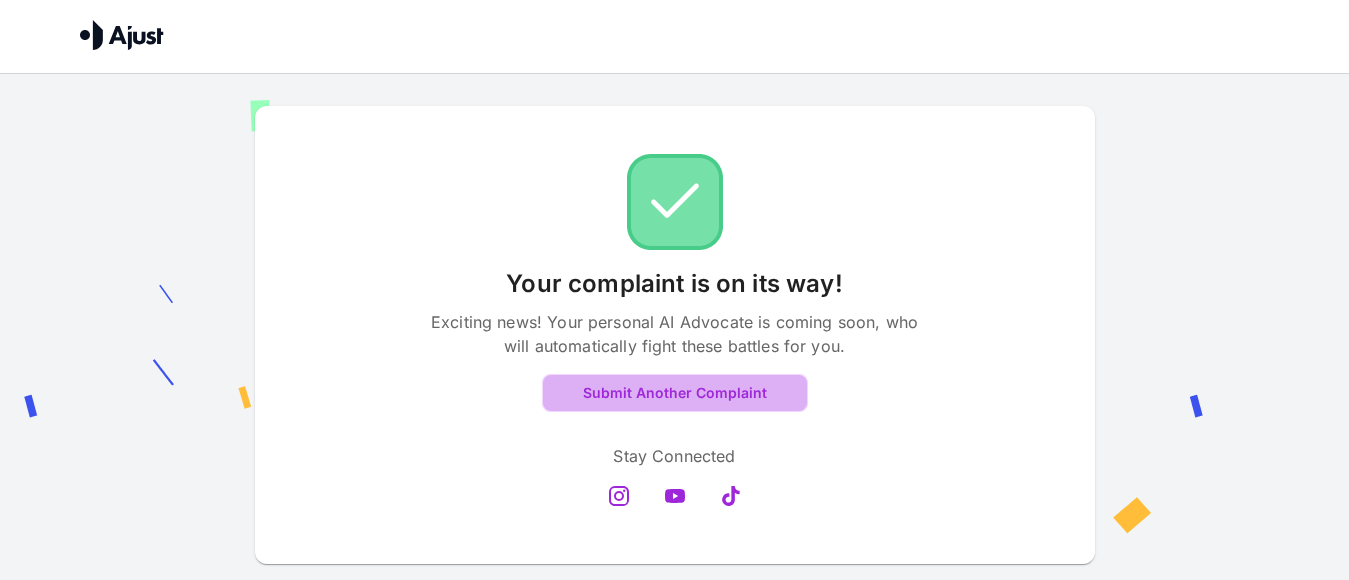 click on "Submit Another Complaint" at bounding box center [675, 393] 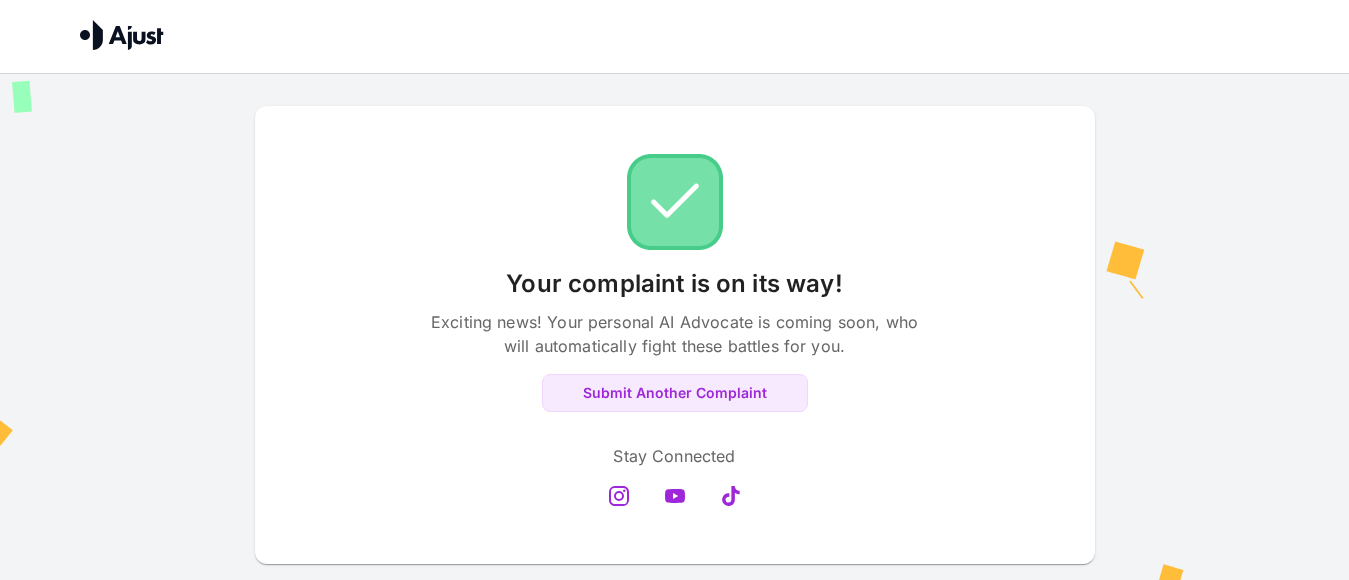 click on "Submit Another Complaint" at bounding box center (675, 393) 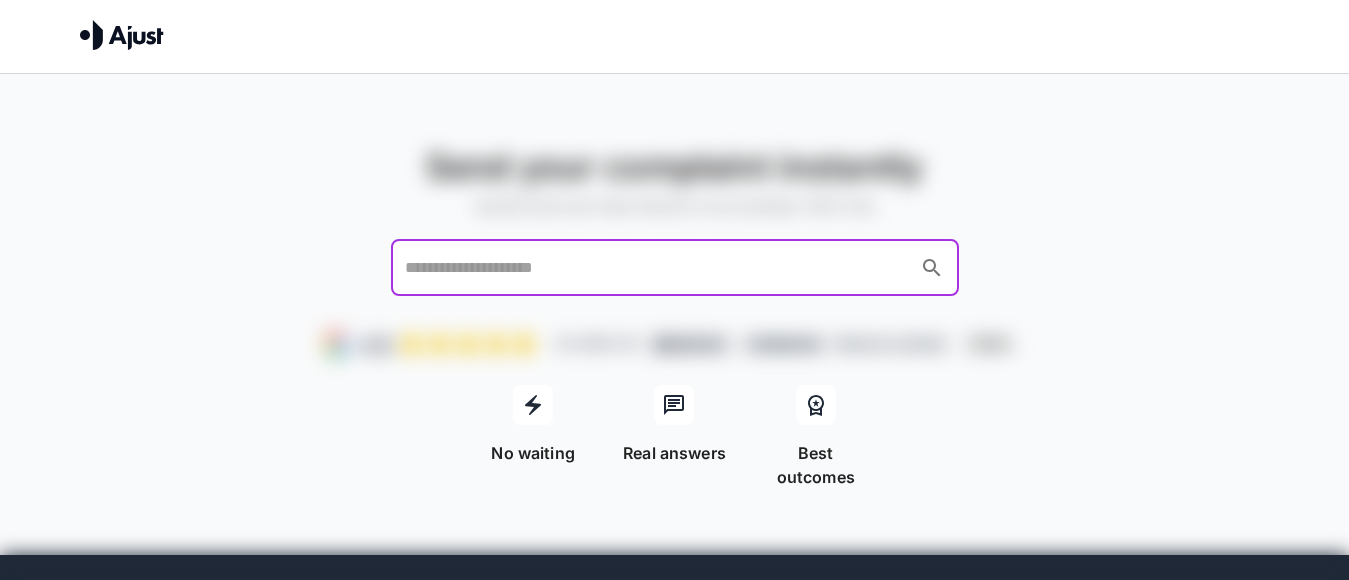scroll, scrollTop: 0, scrollLeft: 0, axis: both 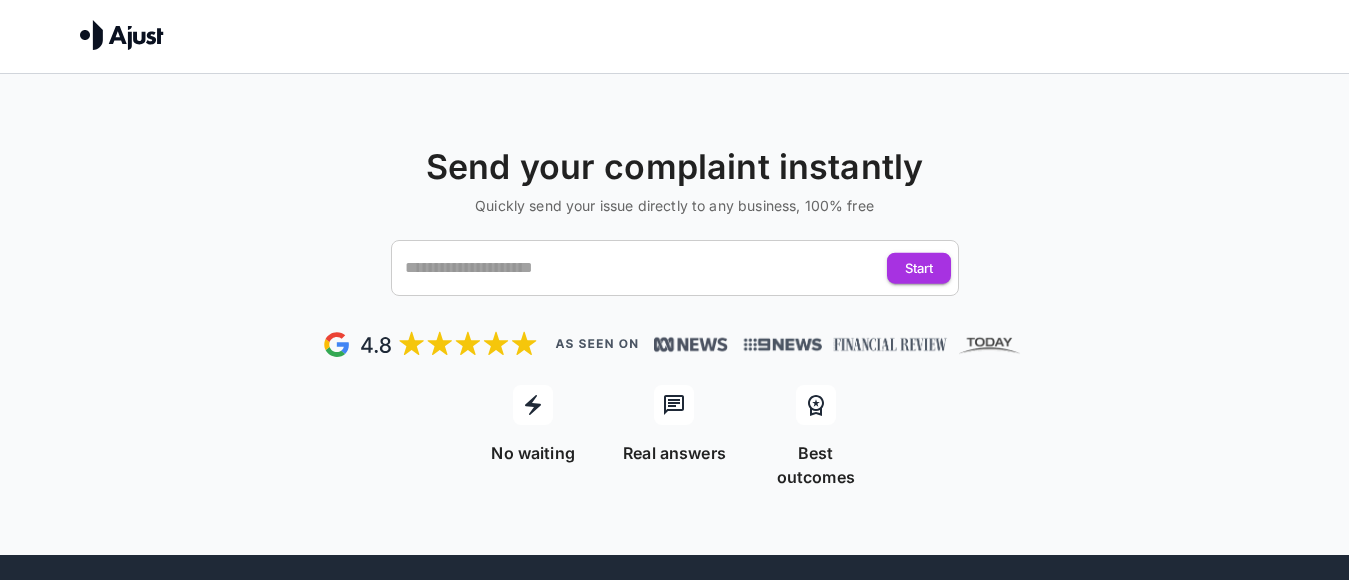 click on "No waiting" at bounding box center (521, 426) 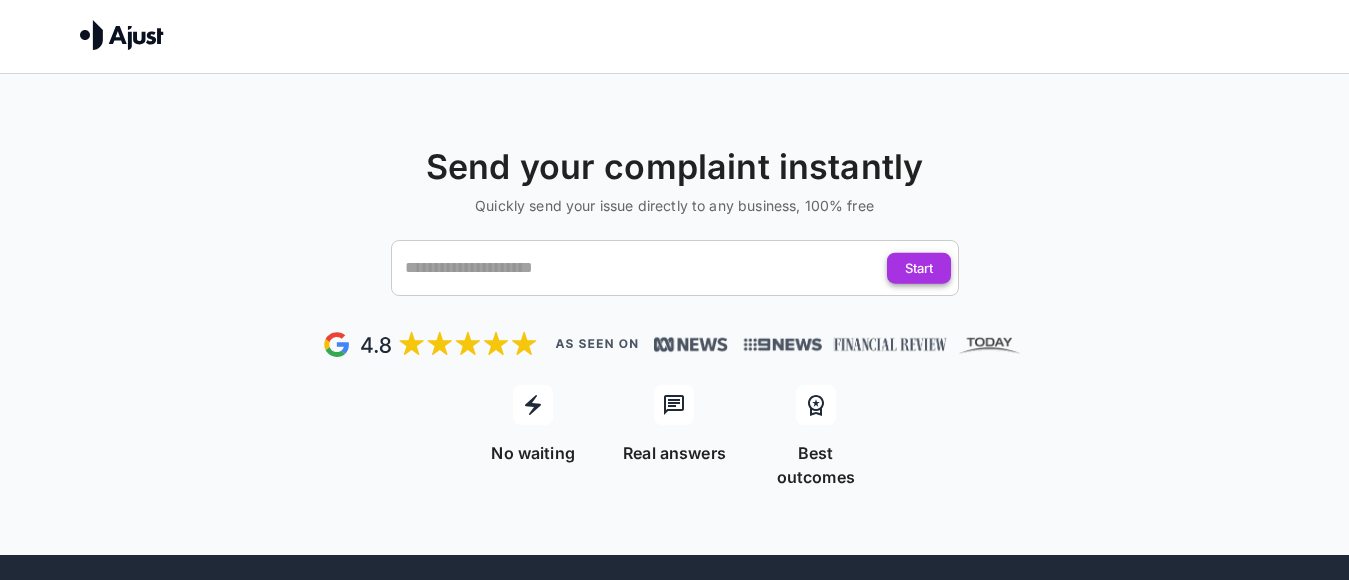 click on "Start" at bounding box center (919, 268) 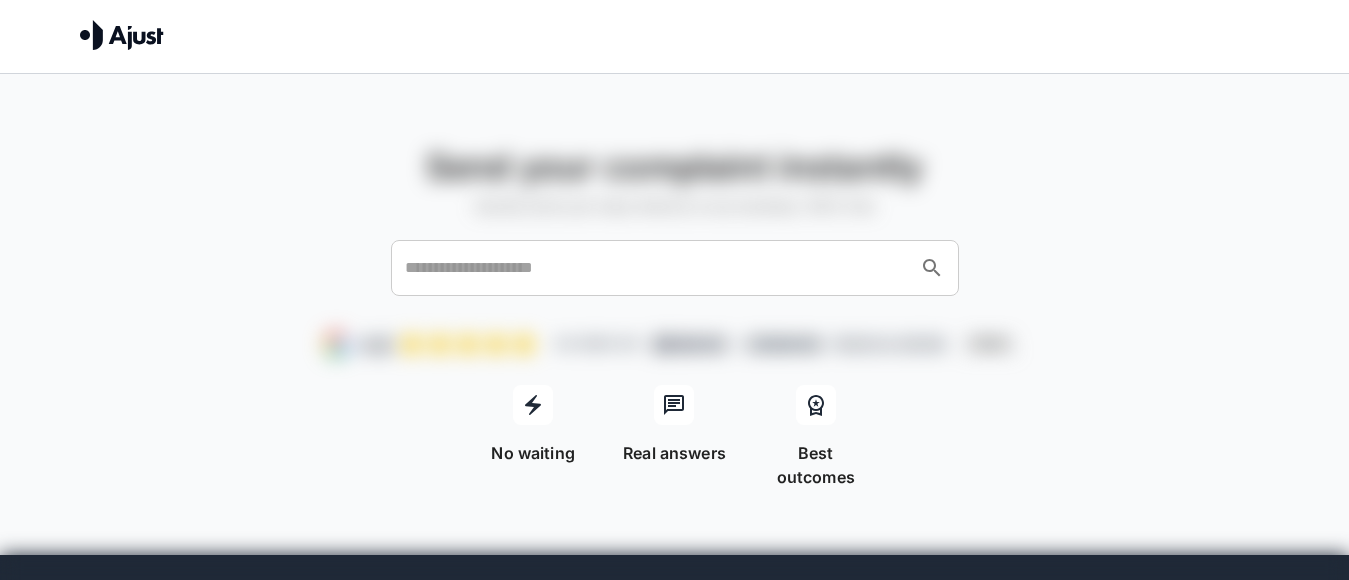 click on "No waiting" at bounding box center (521, 426) 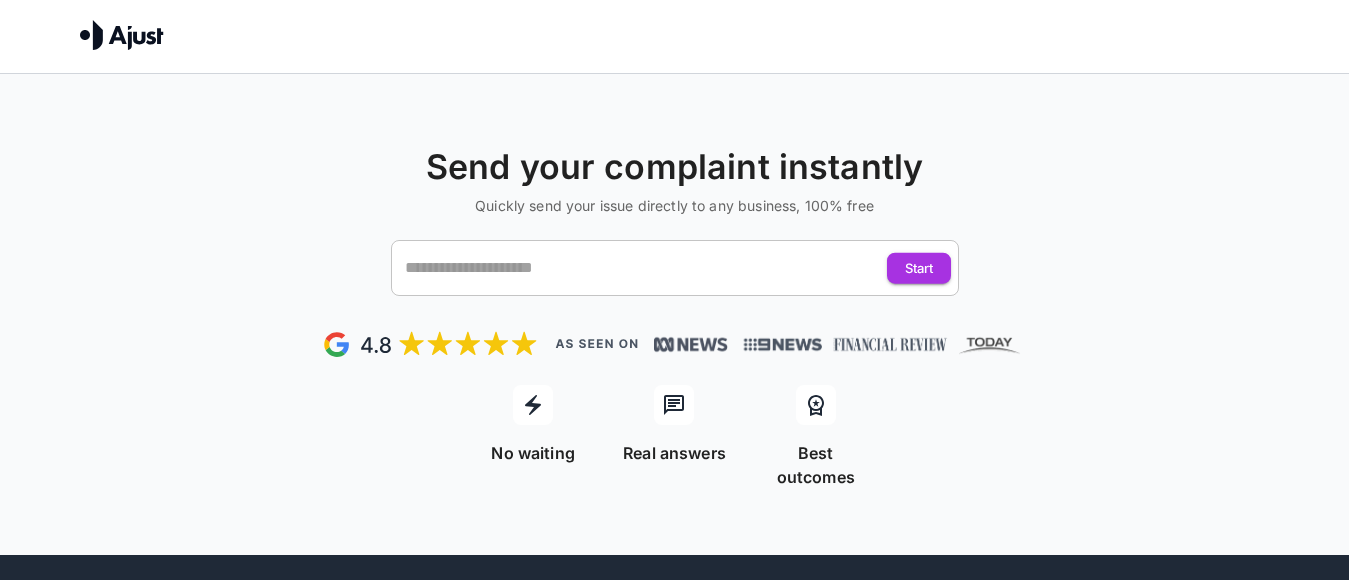 click at bounding box center [656, 268] 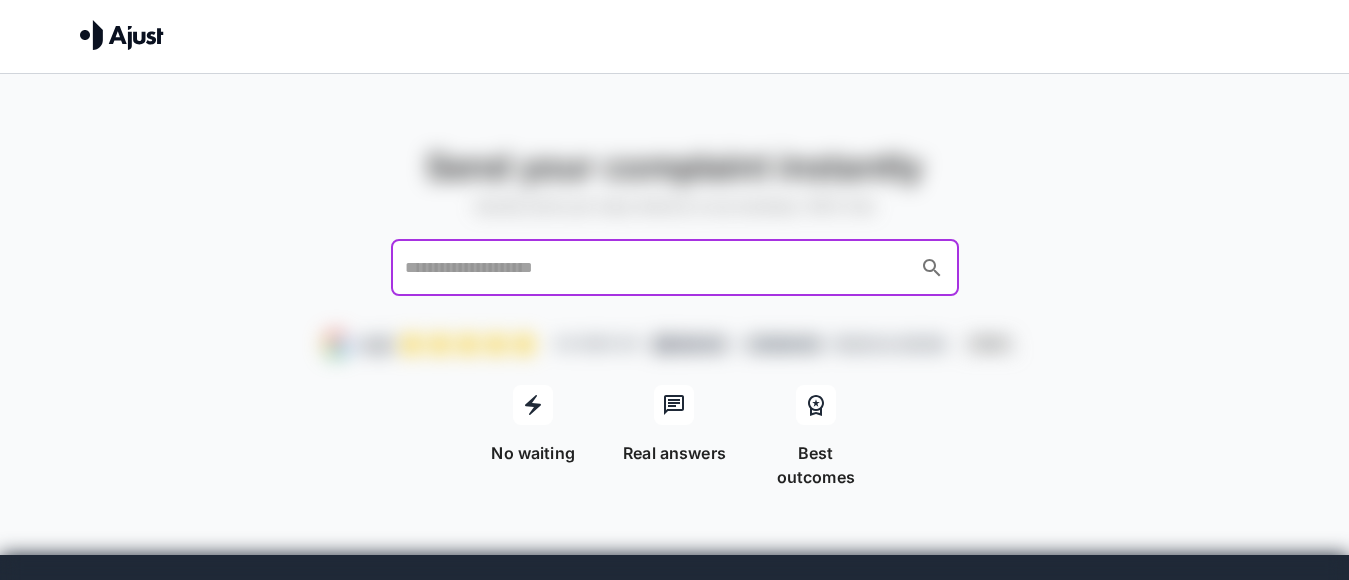 scroll, scrollTop: 0, scrollLeft: 0, axis: both 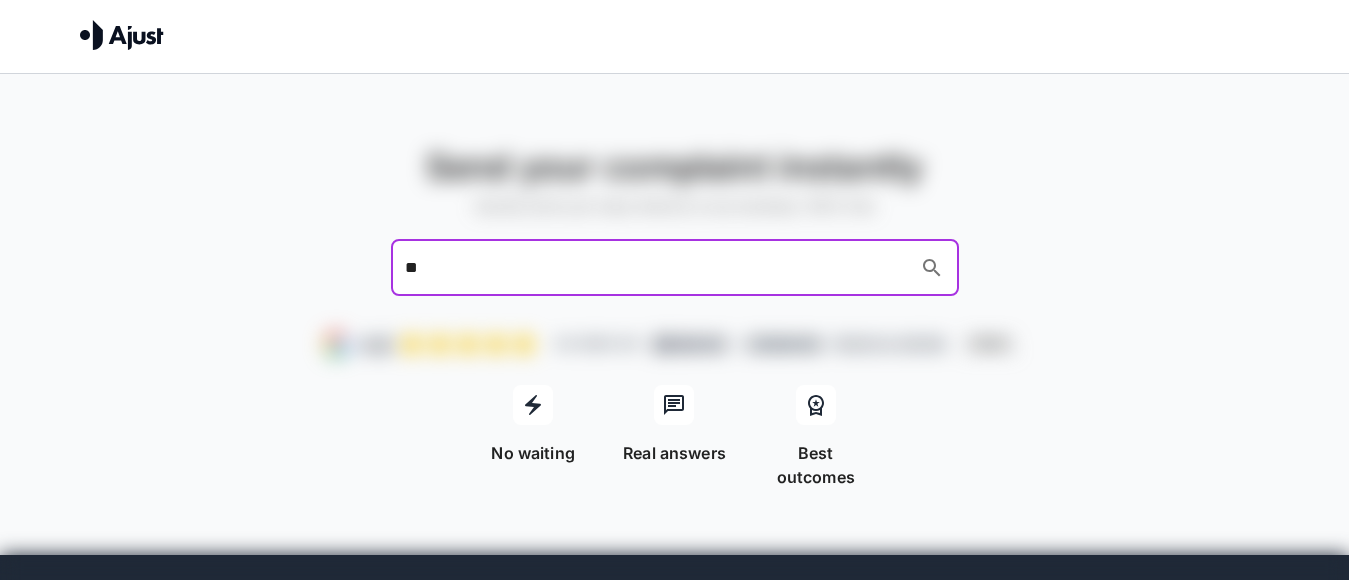 type on "*" 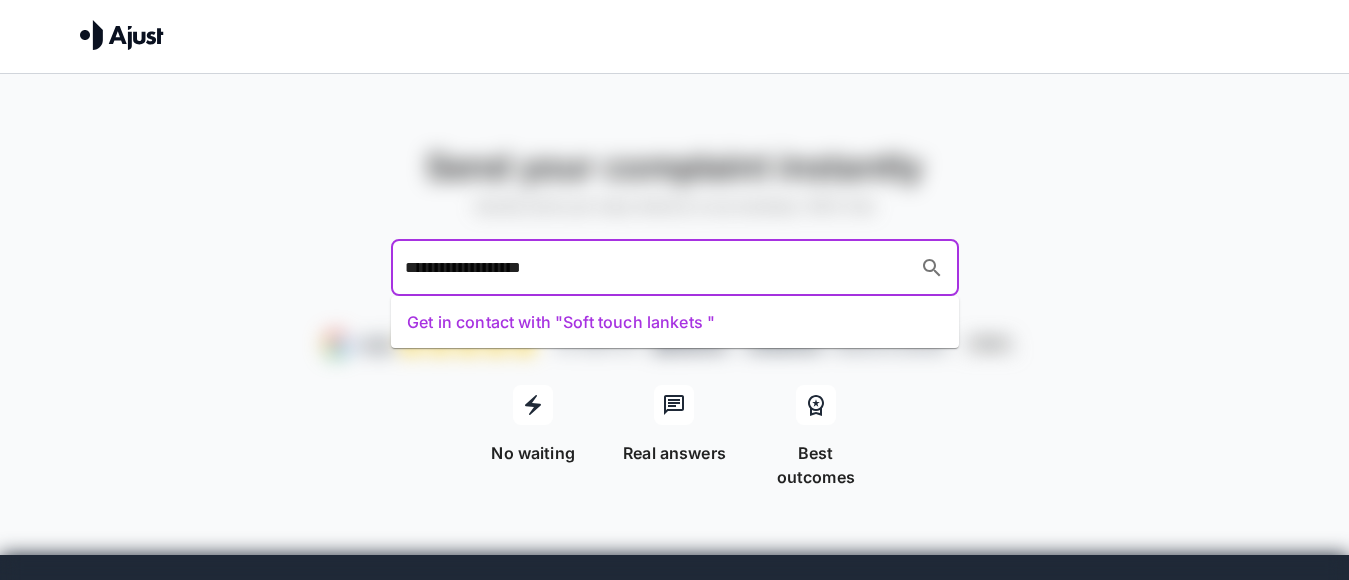 click on "**********" at bounding box center [656, 268] 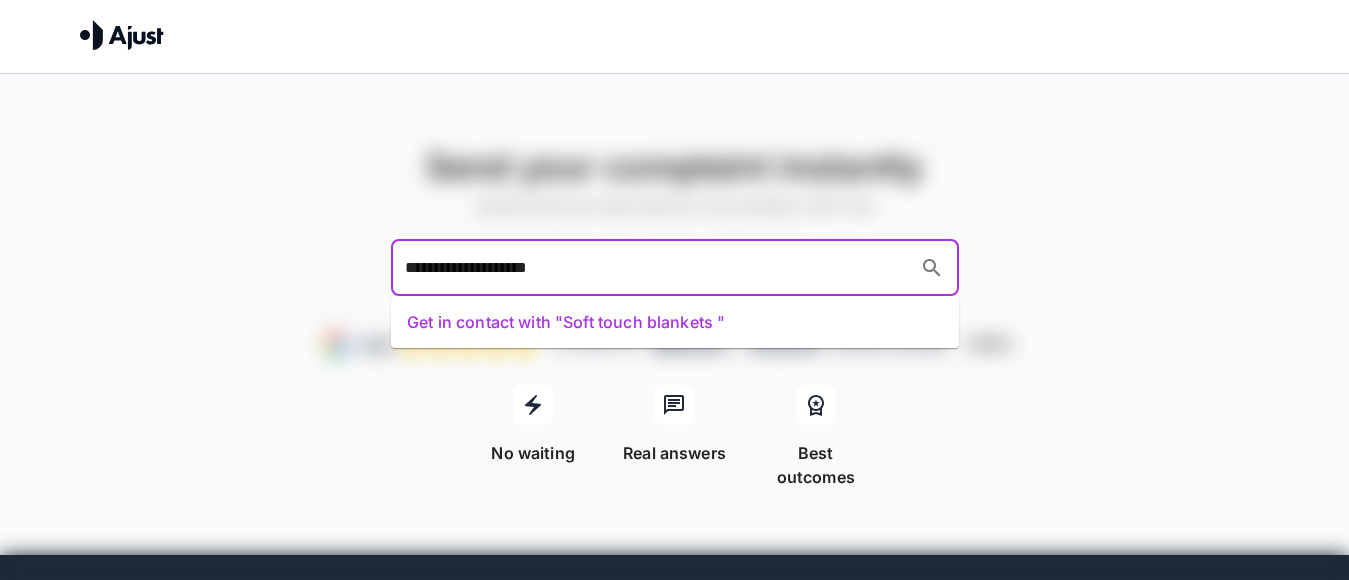 click on "**********" at bounding box center [656, 268] 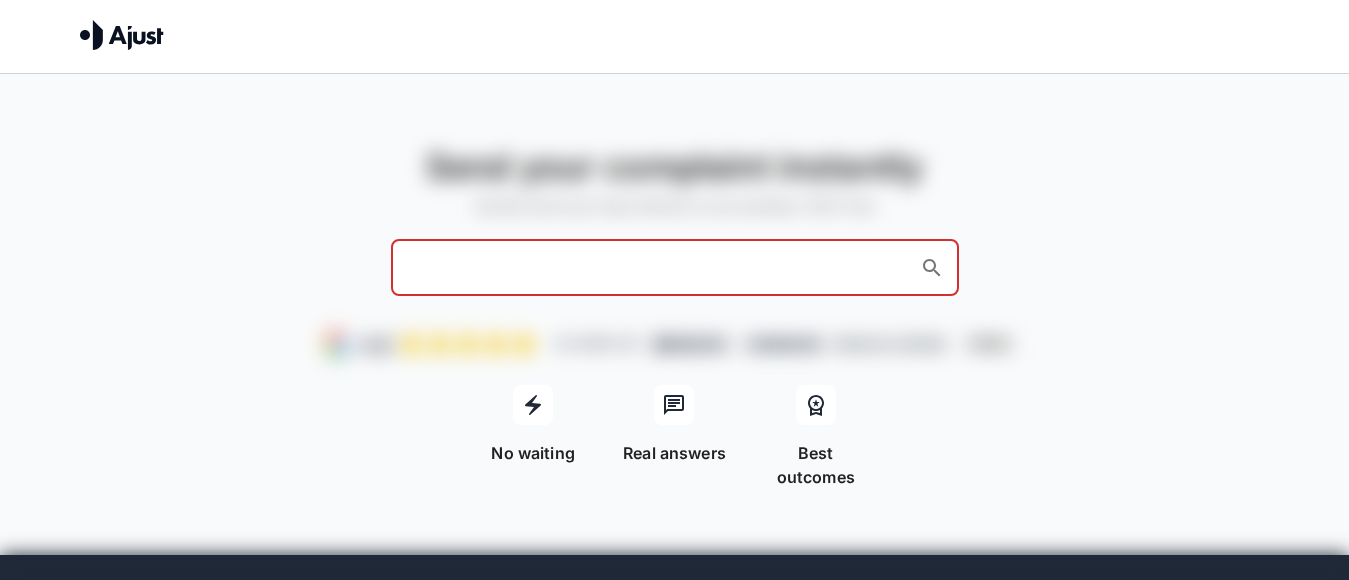 scroll, scrollTop: 0, scrollLeft: 1448, axis: horizontal 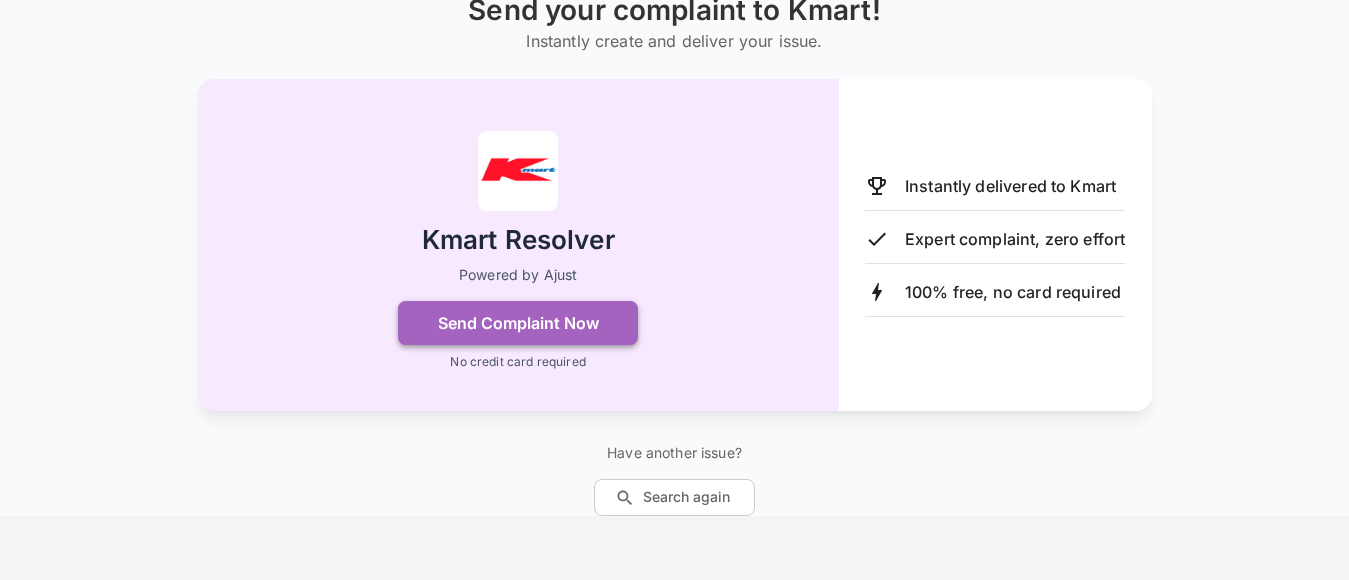click on "Send Complaint Now" at bounding box center (518, 323) 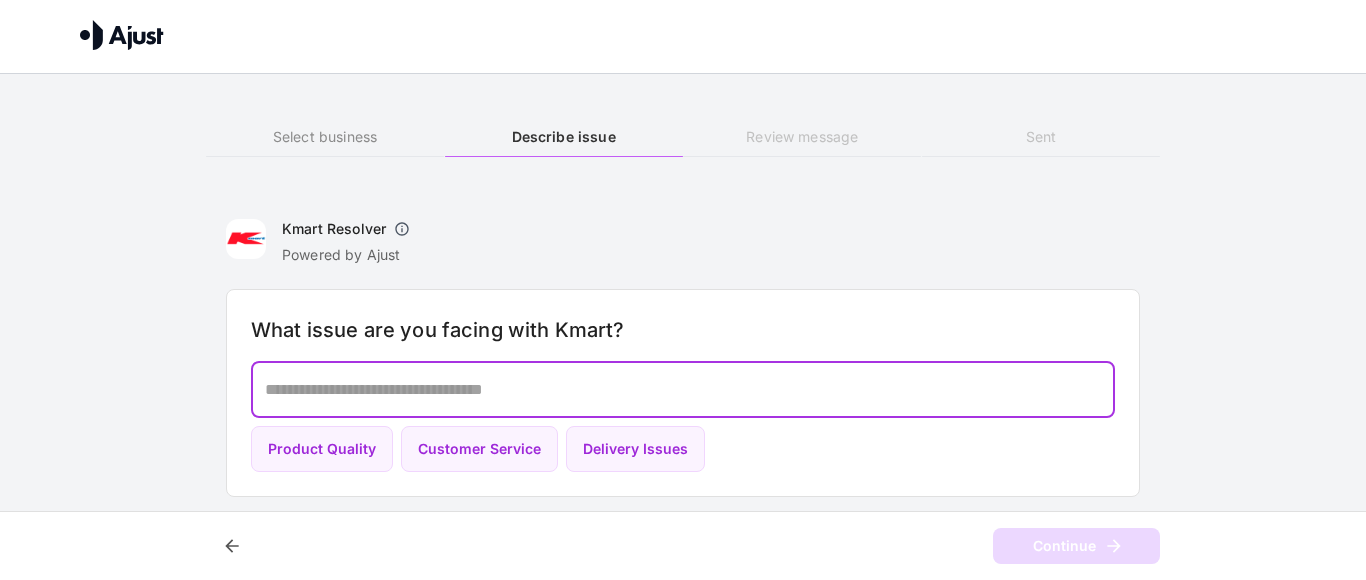 click at bounding box center [683, 389] 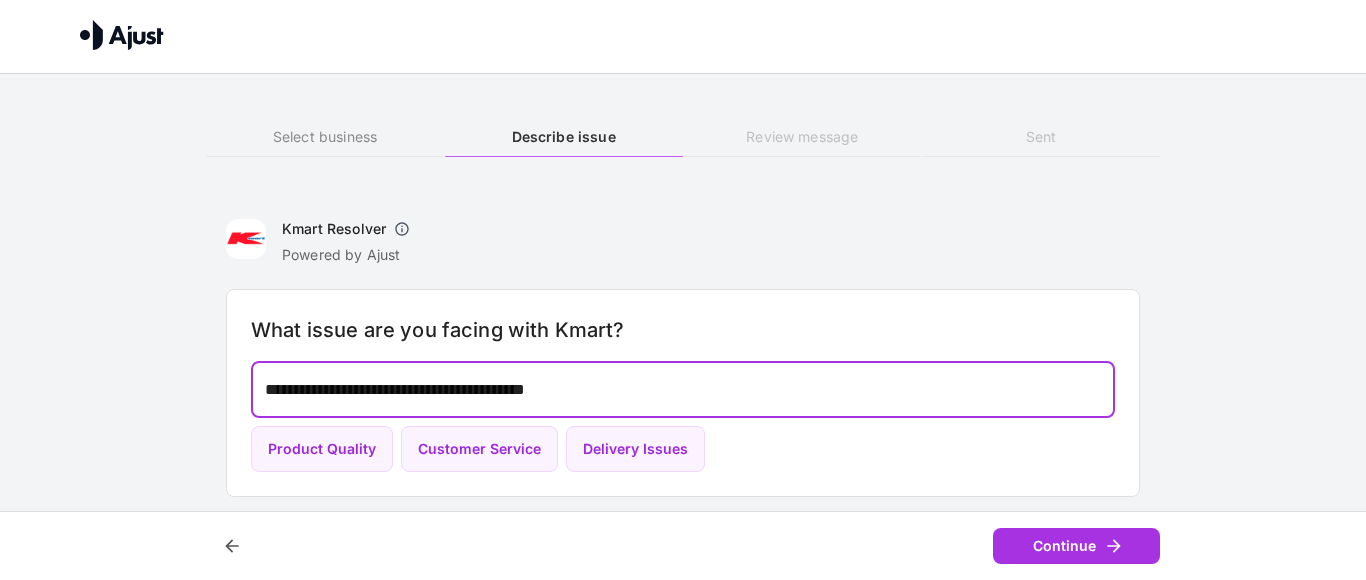 click on "**********" at bounding box center [683, 389] 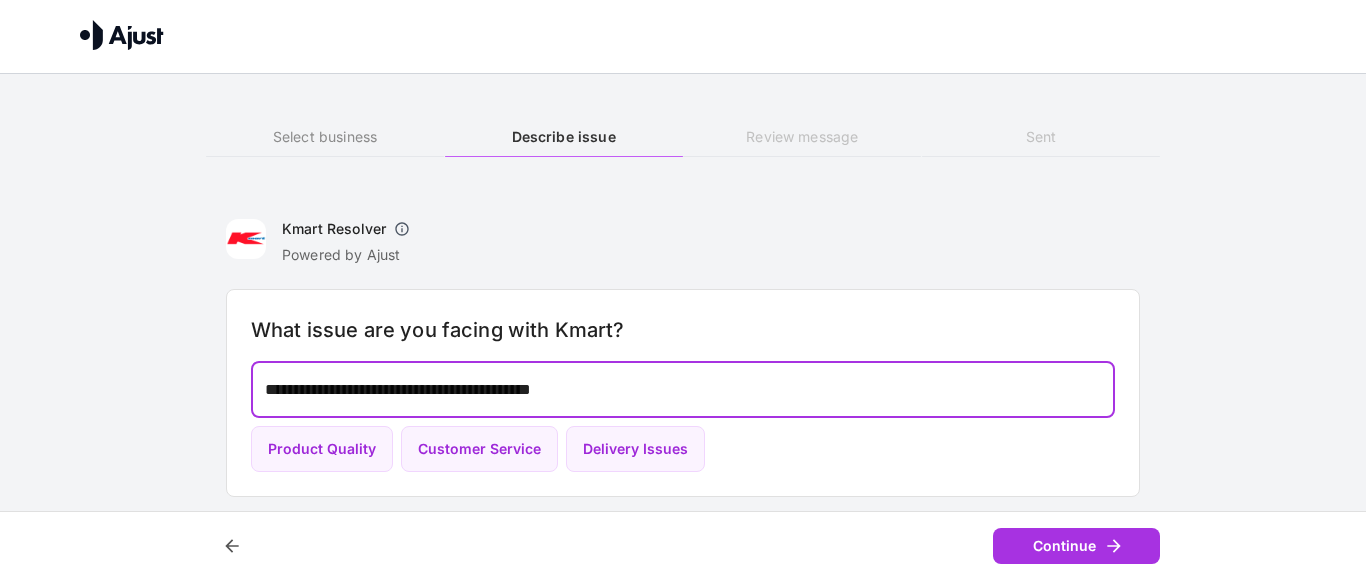 click on "**********" at bounding box center [683, 389] 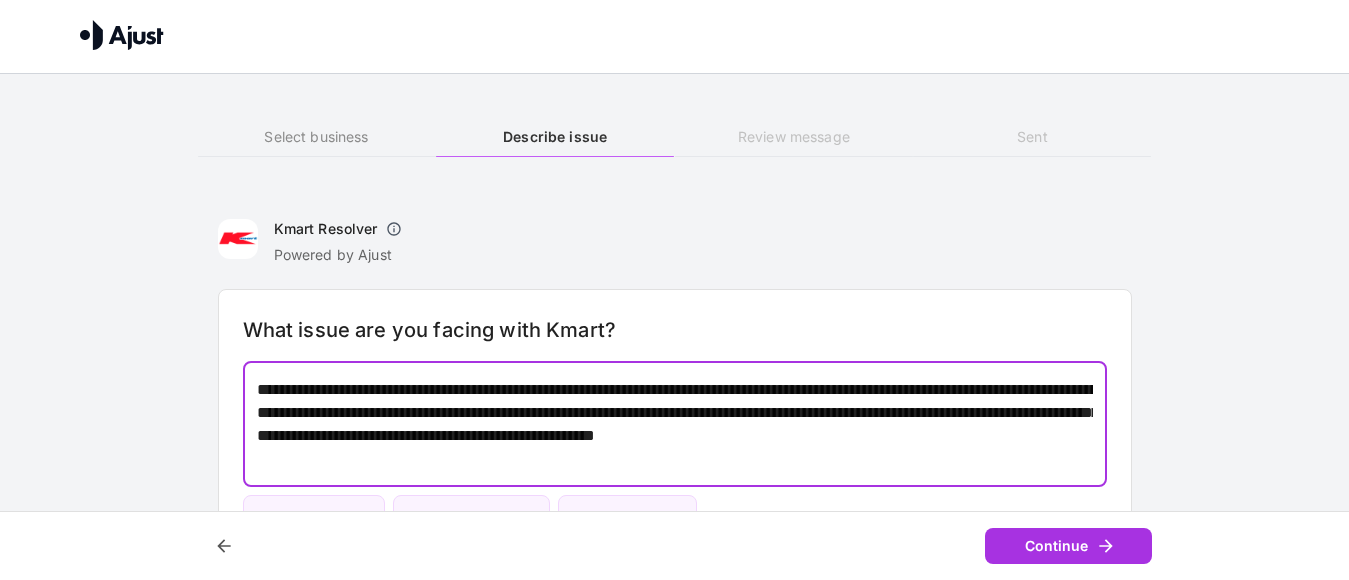 click on "**********" at bounding box center [675, 424] 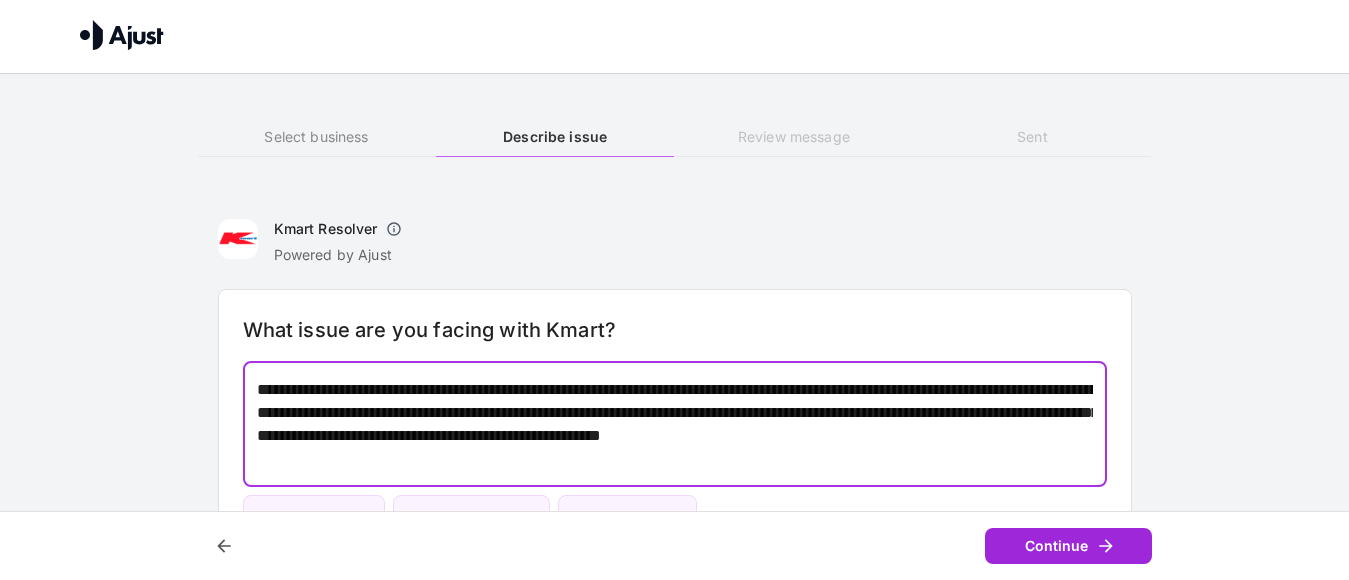 type on "**********" 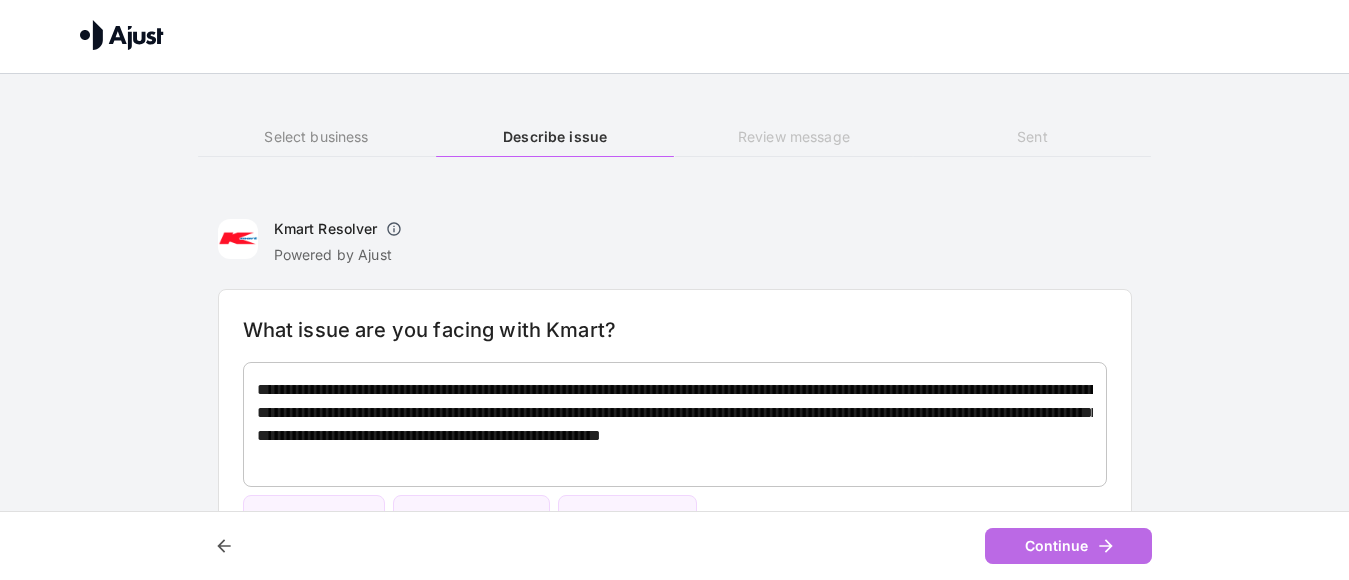 click on "Continue" at bounding box center (1068, 546) 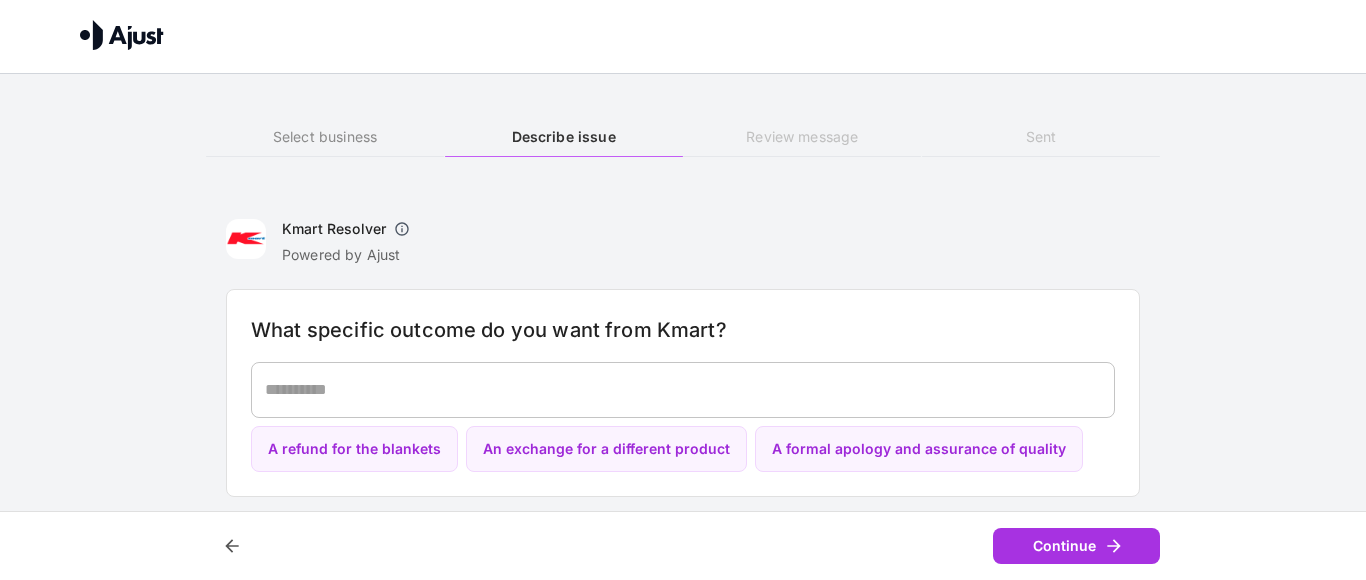 click at bounding box center [683, 389] 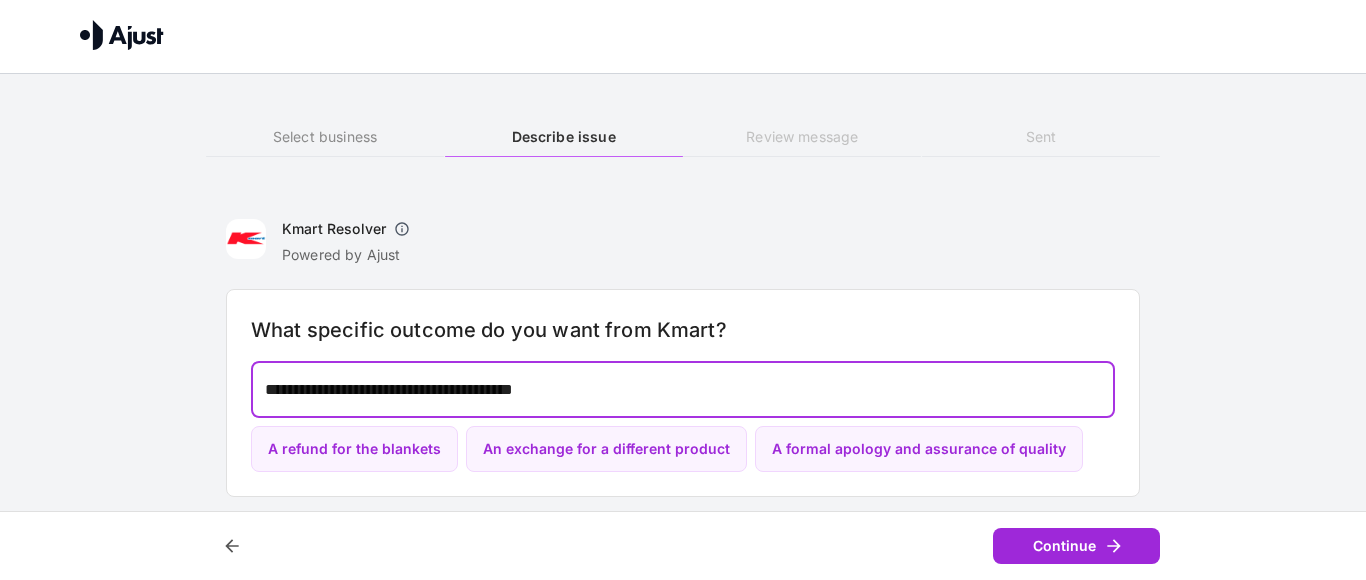 type on "**********" 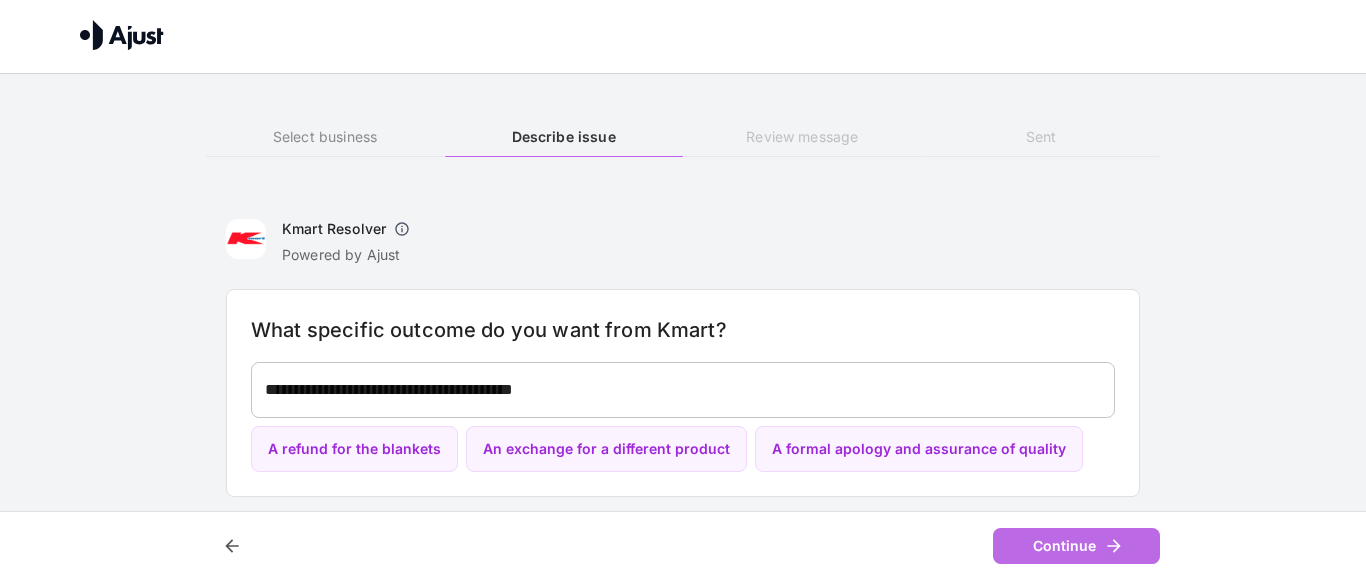 click on "Continue" at bounding box center [1076, 546] 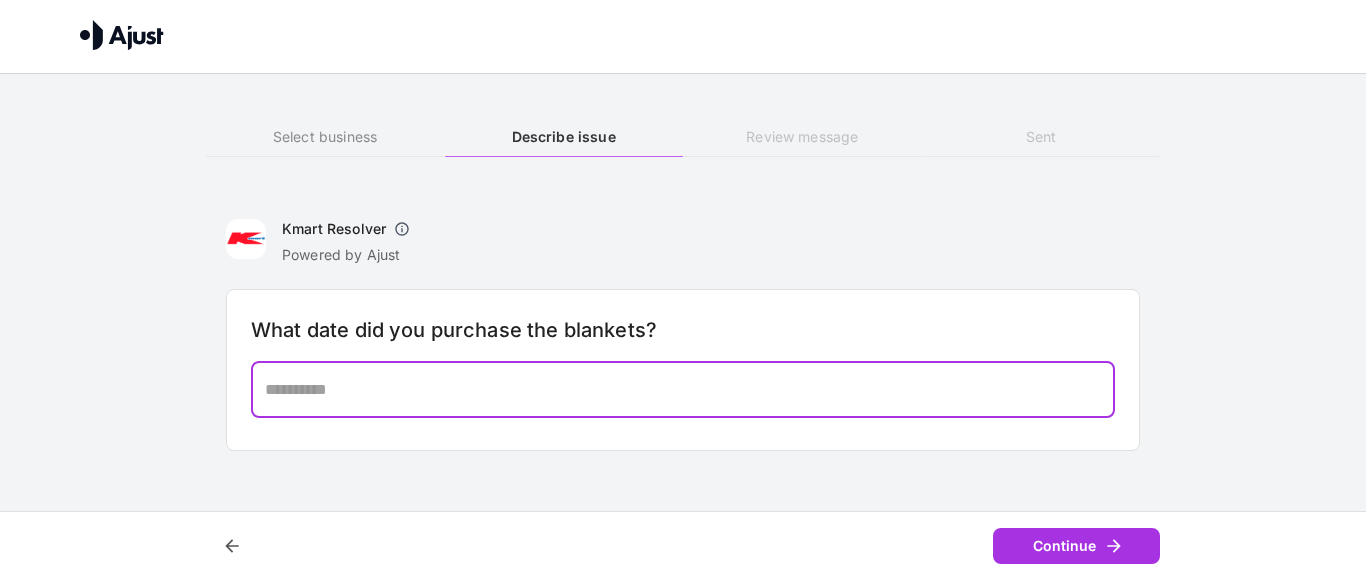click at bounding box center (683, 389) 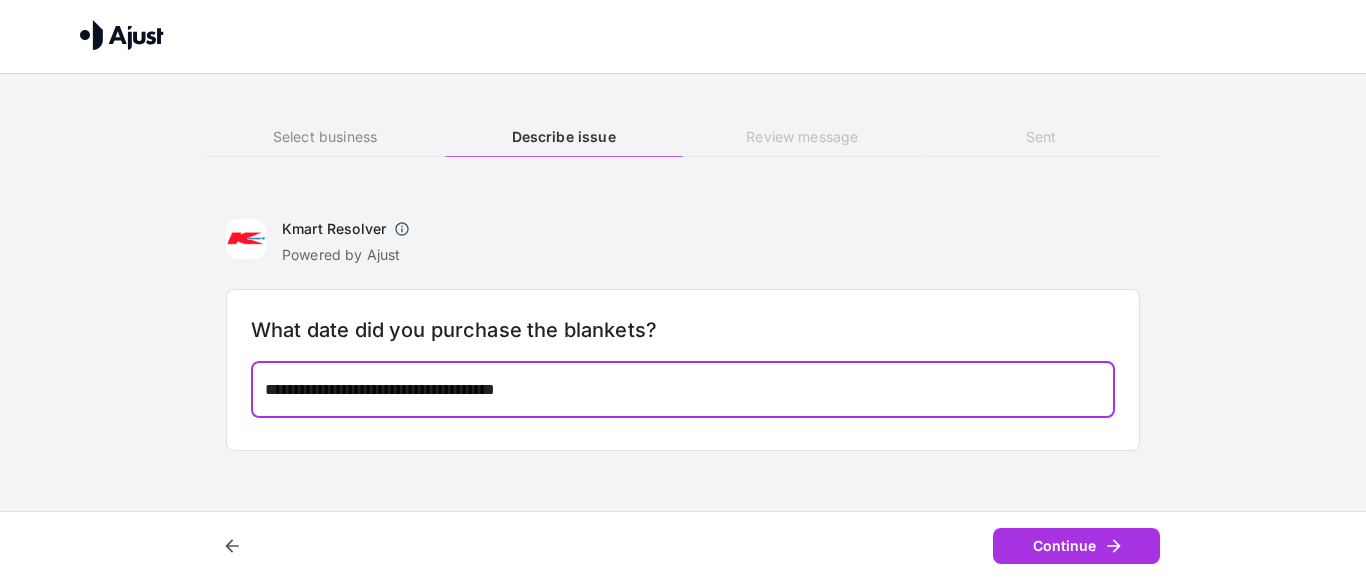 drag, startPoint x: 441, startPoint y: 388, endPoint x: 376, endPoint y: 396, distance: 65.490456 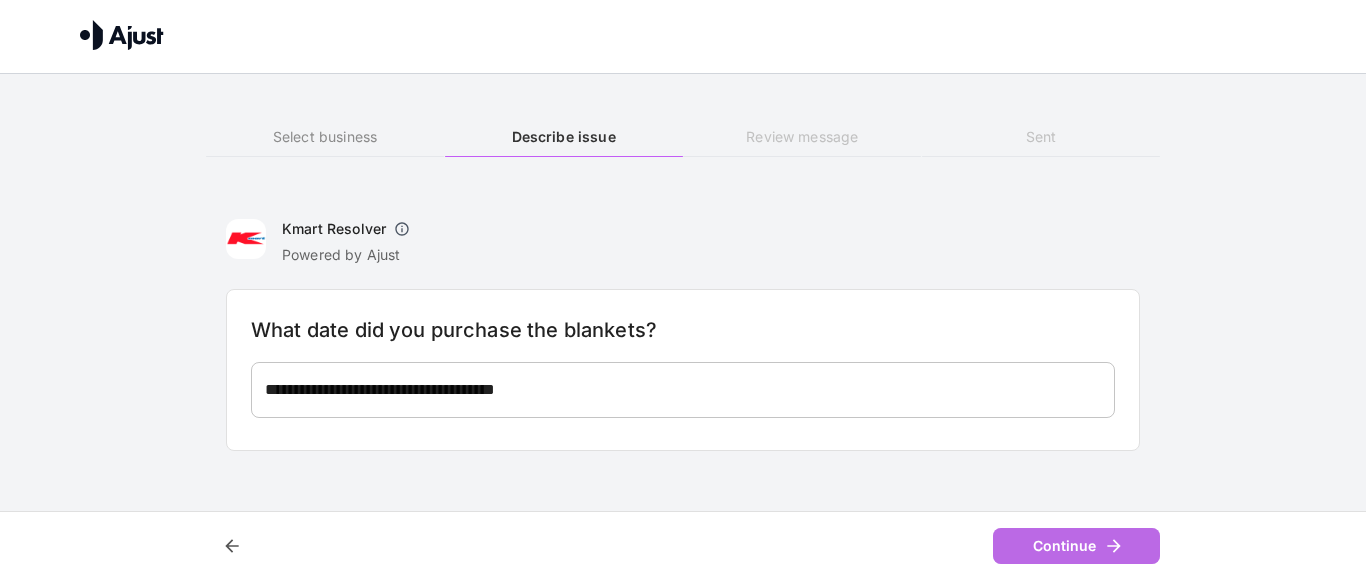 click on "Continue" at bounding box center [1076, 546] 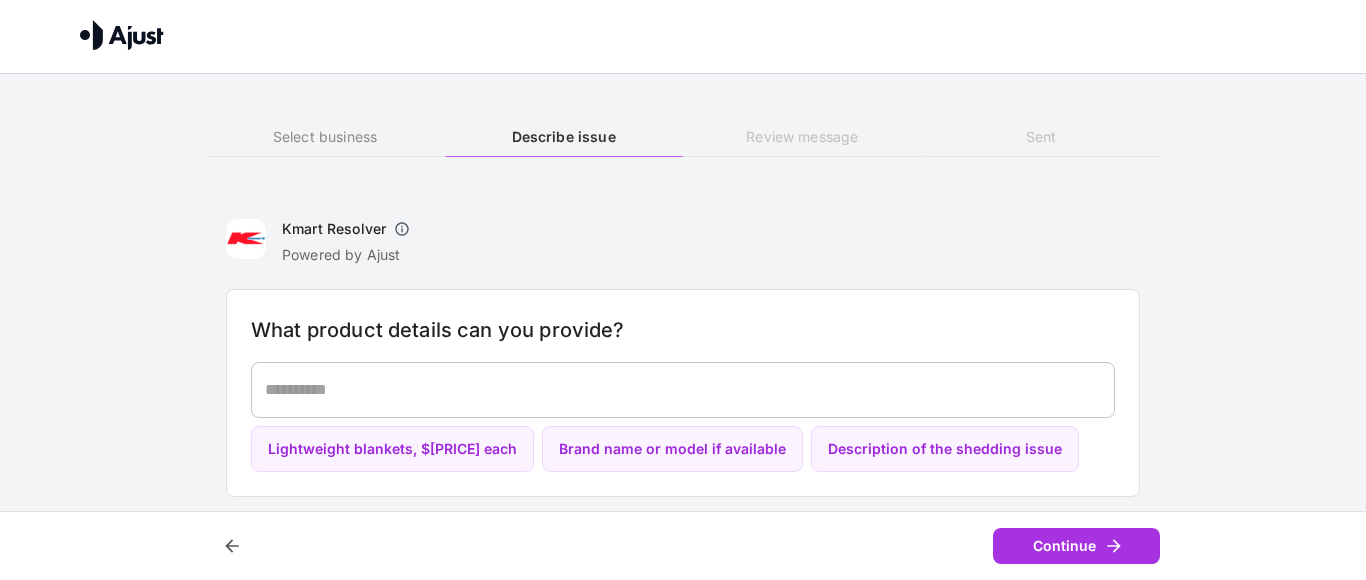 click at bounding box center (683, 389) 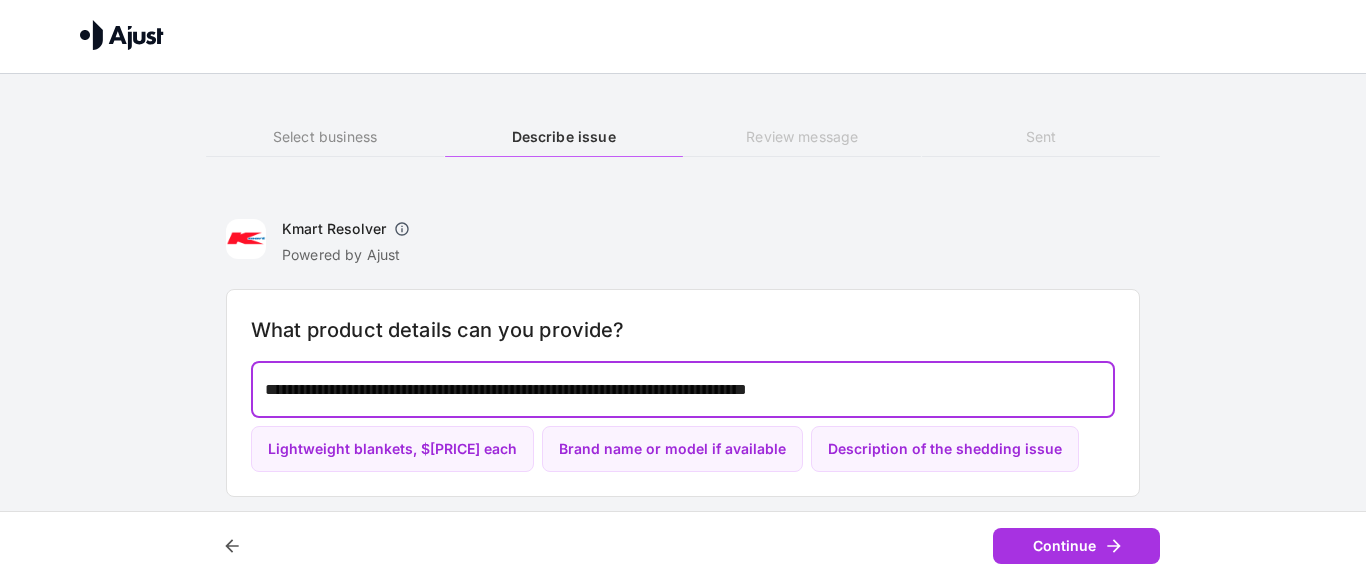 click on "**********" at bounding box center [683, 389] 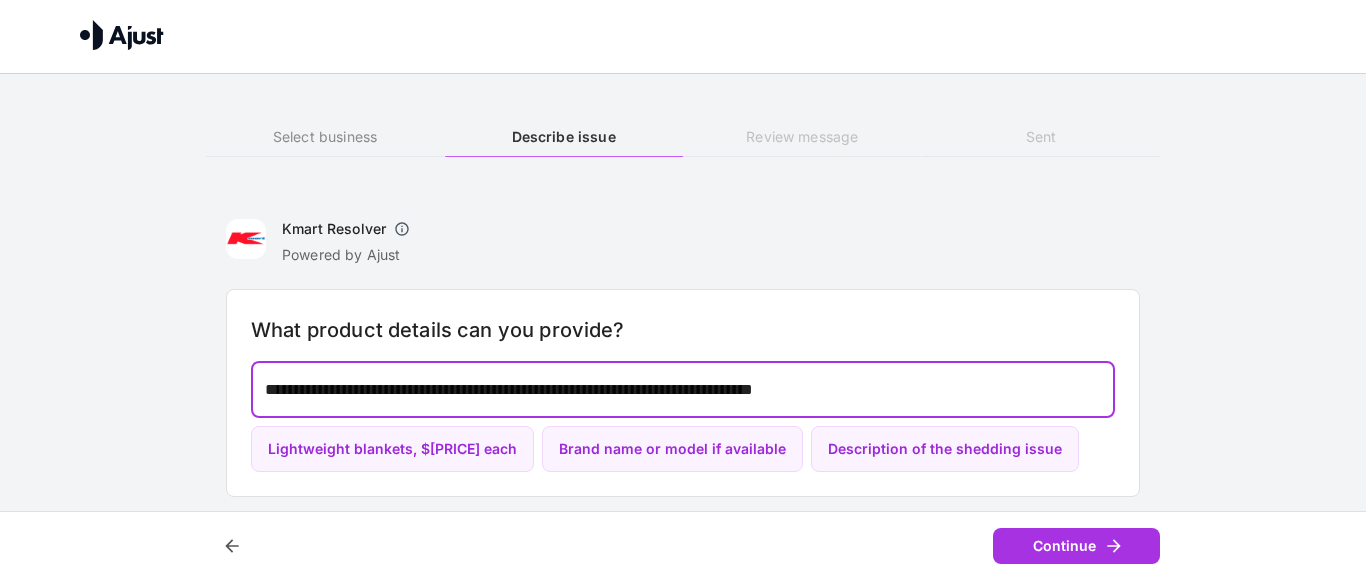 drag, startPoint x: 406, startPoint y: 392, endPoint x: 397, endPoint y: 379, distance: 15.811388 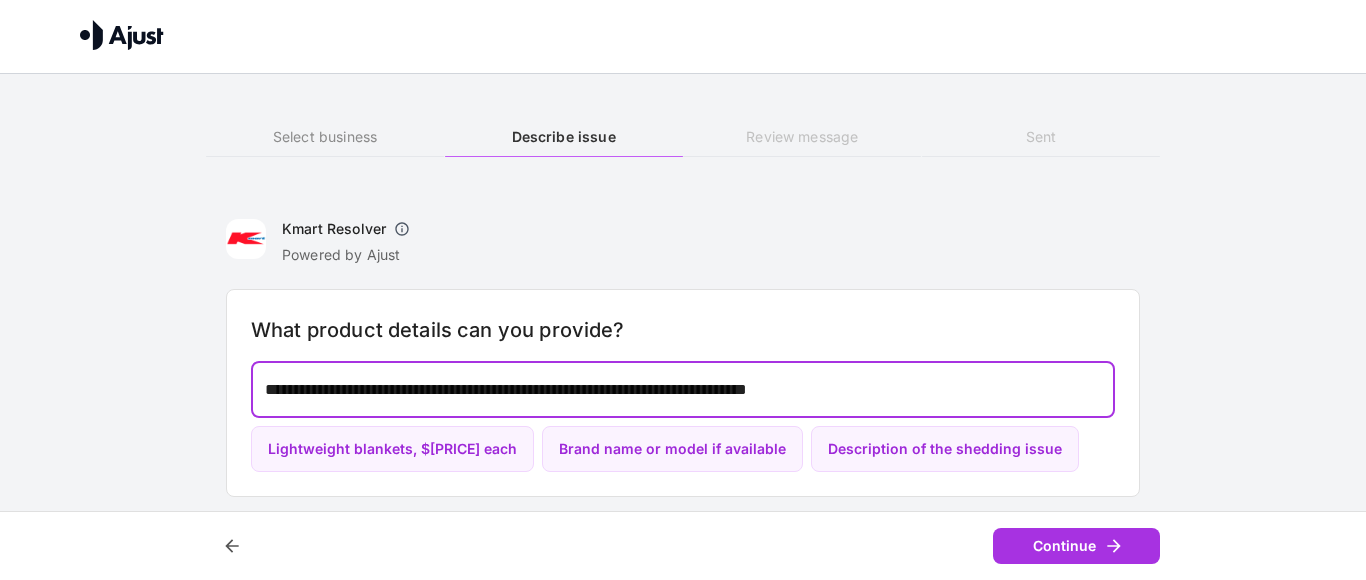 click on "**********" at bounding box center (683, 389) 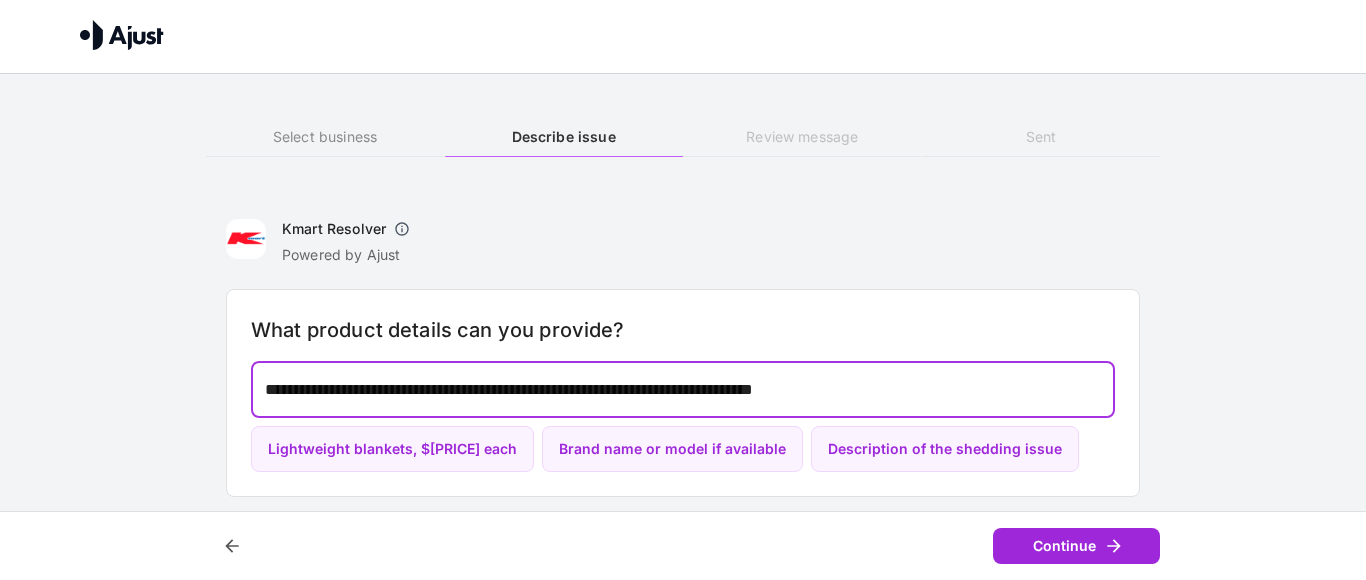 type on "**********" 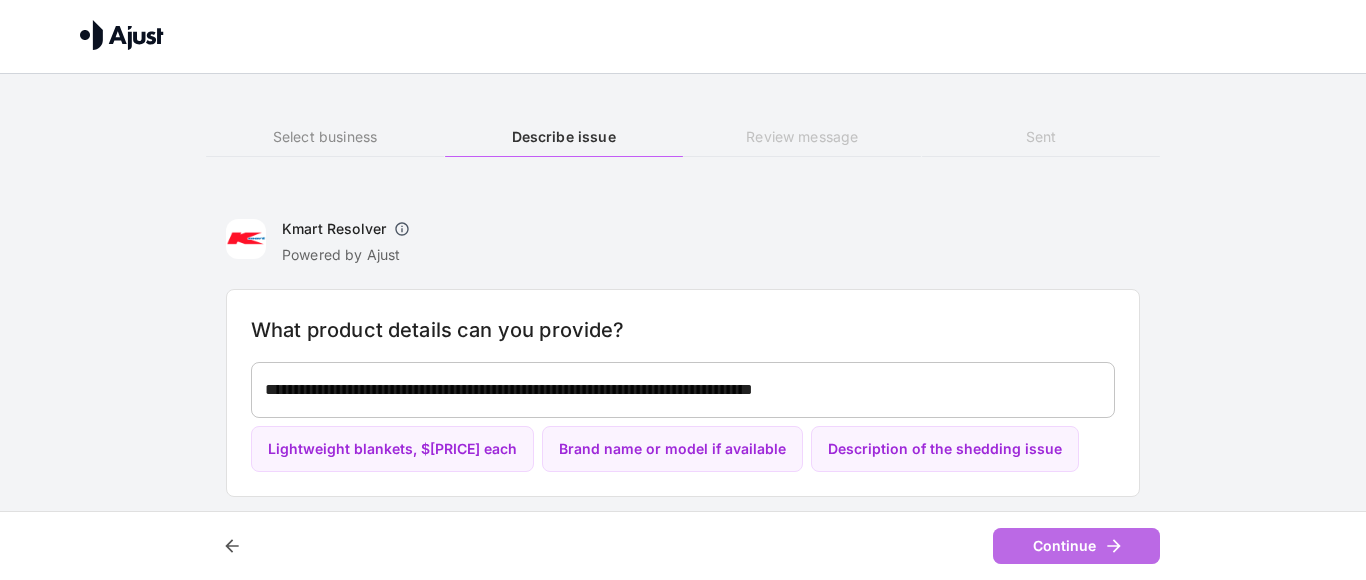 click on "Continue" at bounding box center [1076, 546] 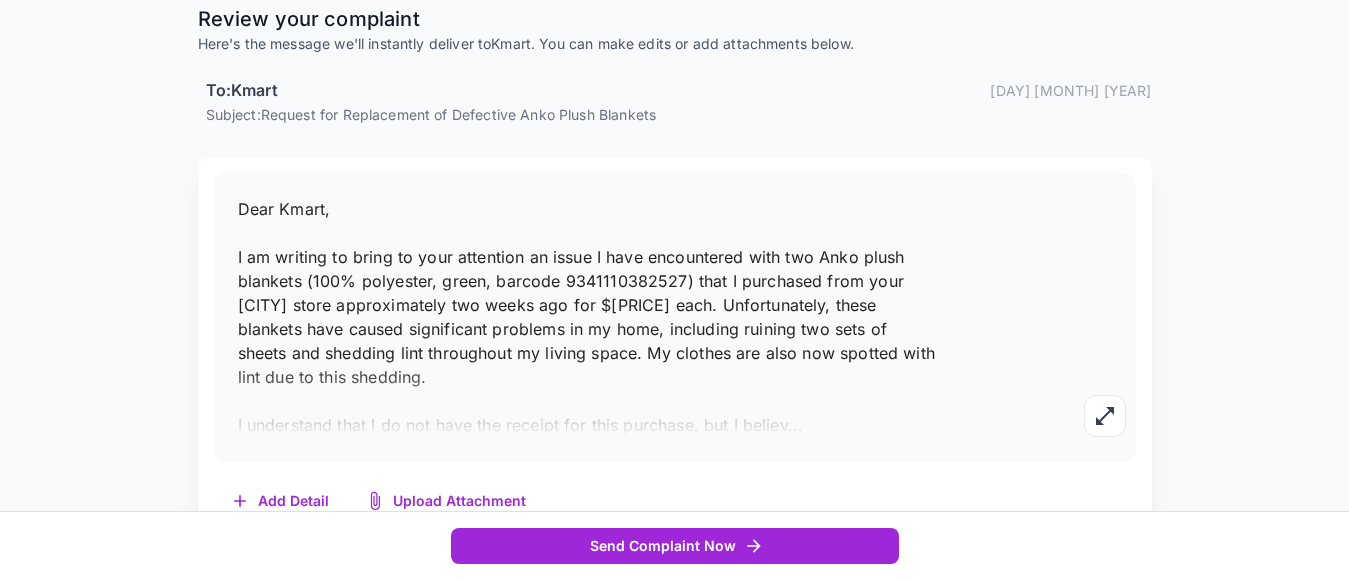 scroll, scrollTop: 310, scrollLeft: 0, axis: vertical 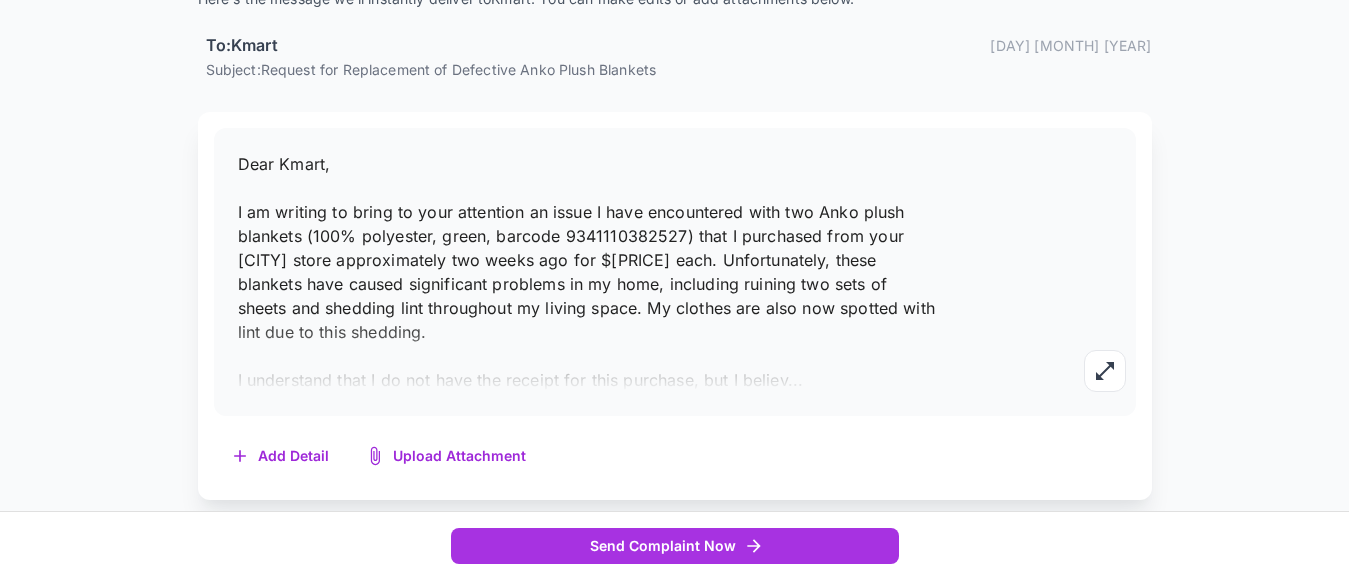 click on "Dear Kmart,
I am writing to bring to your attention an issue I have encountered with two Anko plush blankets (100% polyester, green, barcode 9341110382527) that I purchased from your [CITY] store approximately two weeks ago for $[PRICE] each. Unfortunately, these blankets have caused significant problems in my home, including ruining two sets of sheets and shedding lint throughout my living space. My clothes are also now spotted with lint due to this shedding.
I understand that I do not have the receipt for this purchase, but I believ ..." at bounding box center (675, 272) 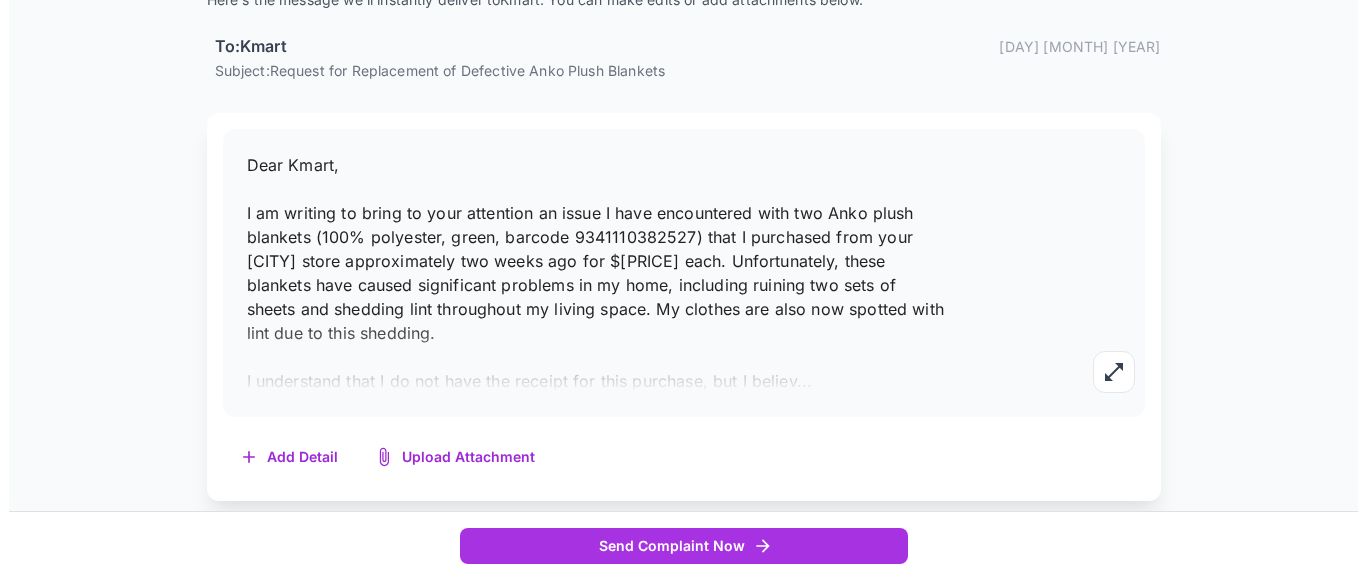 scroll, scrollTop: 310, scrollLeft: 0, axis: vertical 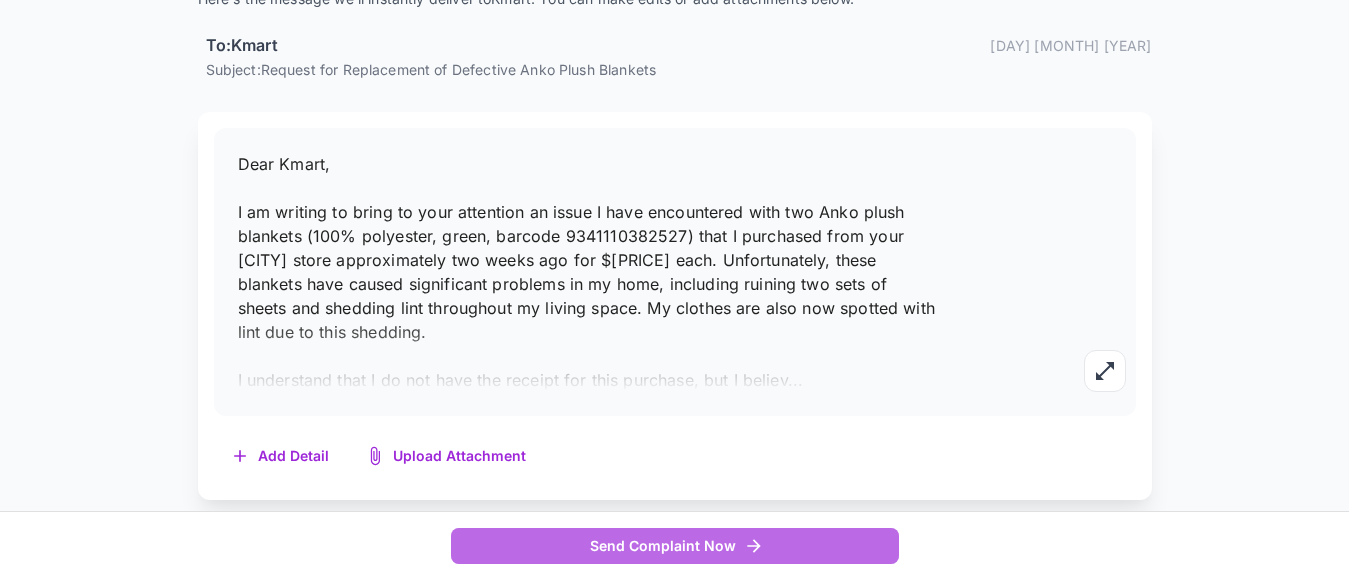 click on "Send Complaint Now" at bounding box center (675, 546) 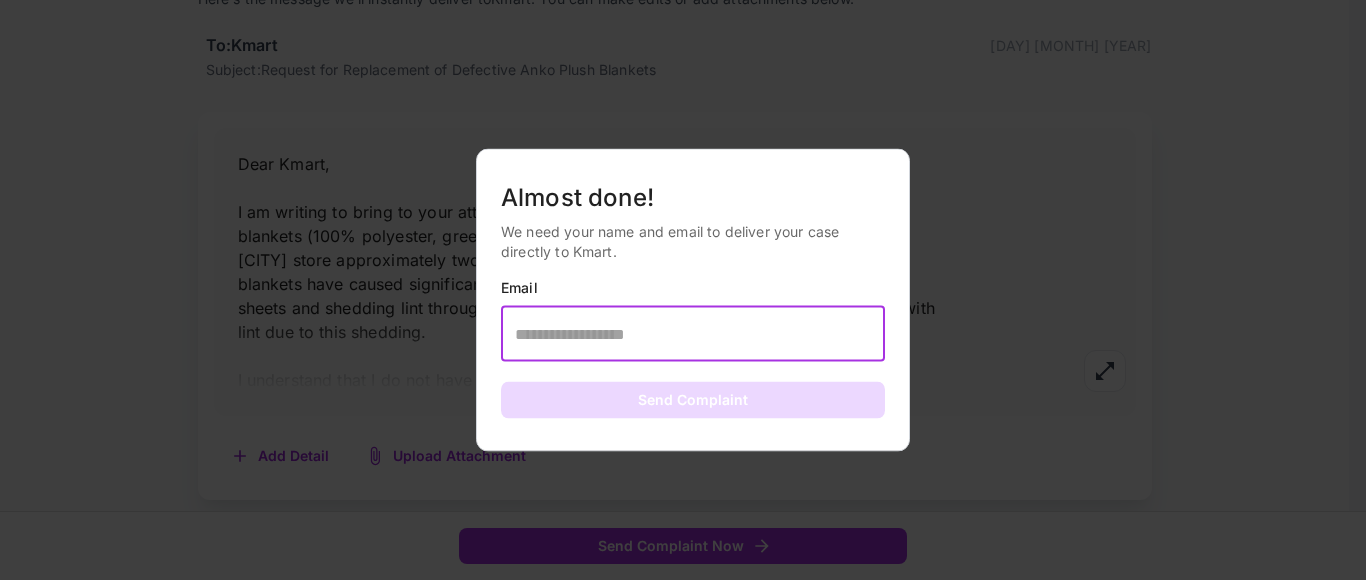 click at bounding box center [693, 334] 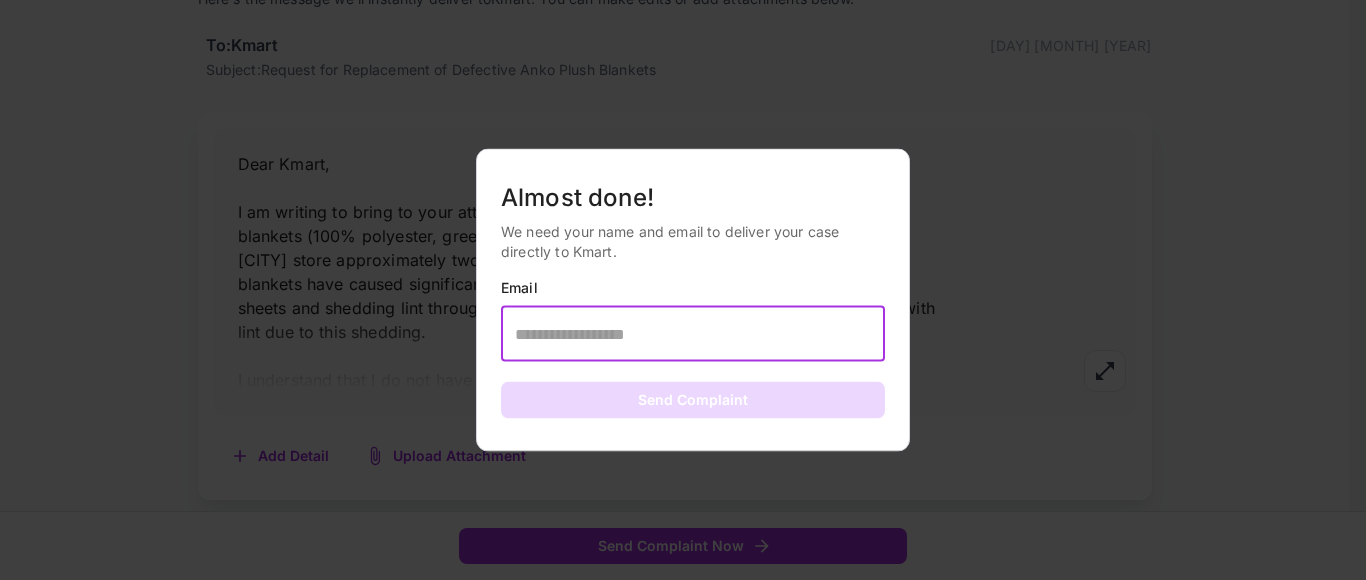 type on "**********" 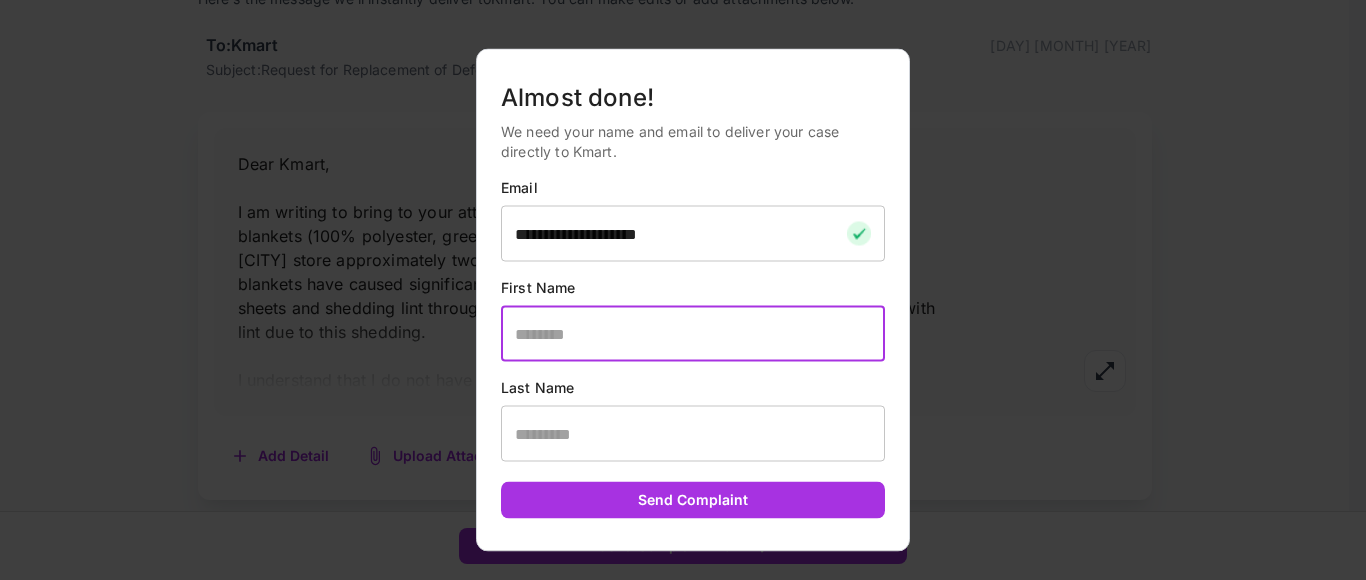 click at bounding box center (693, 334) 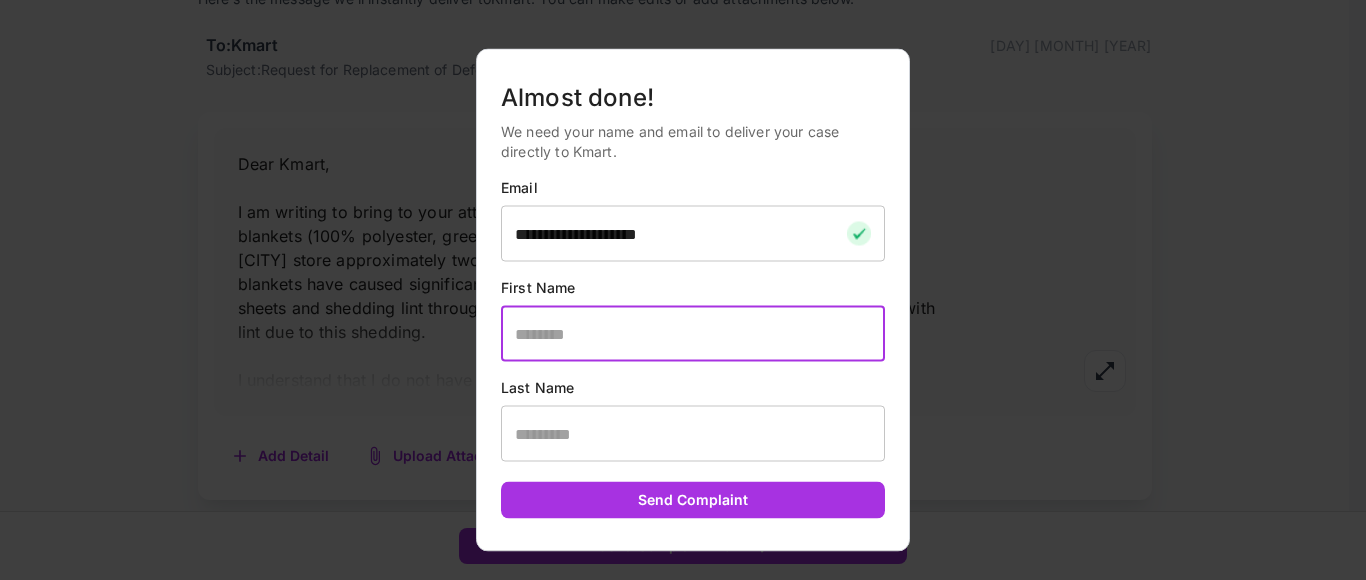 type on "********" 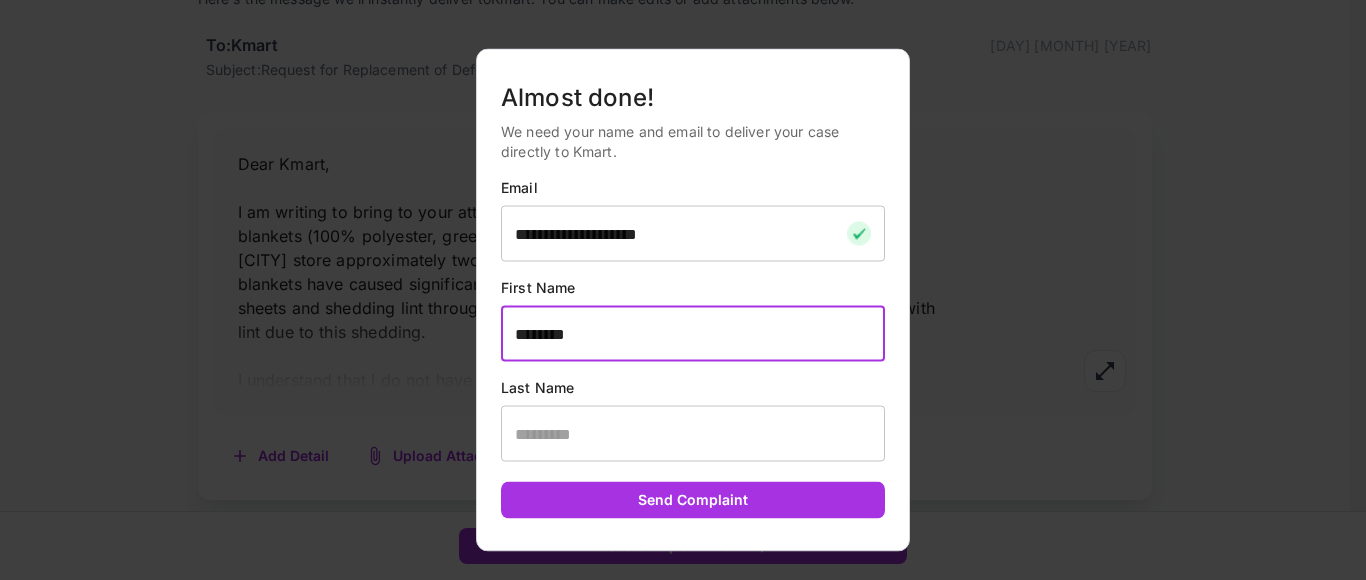 type on "******" 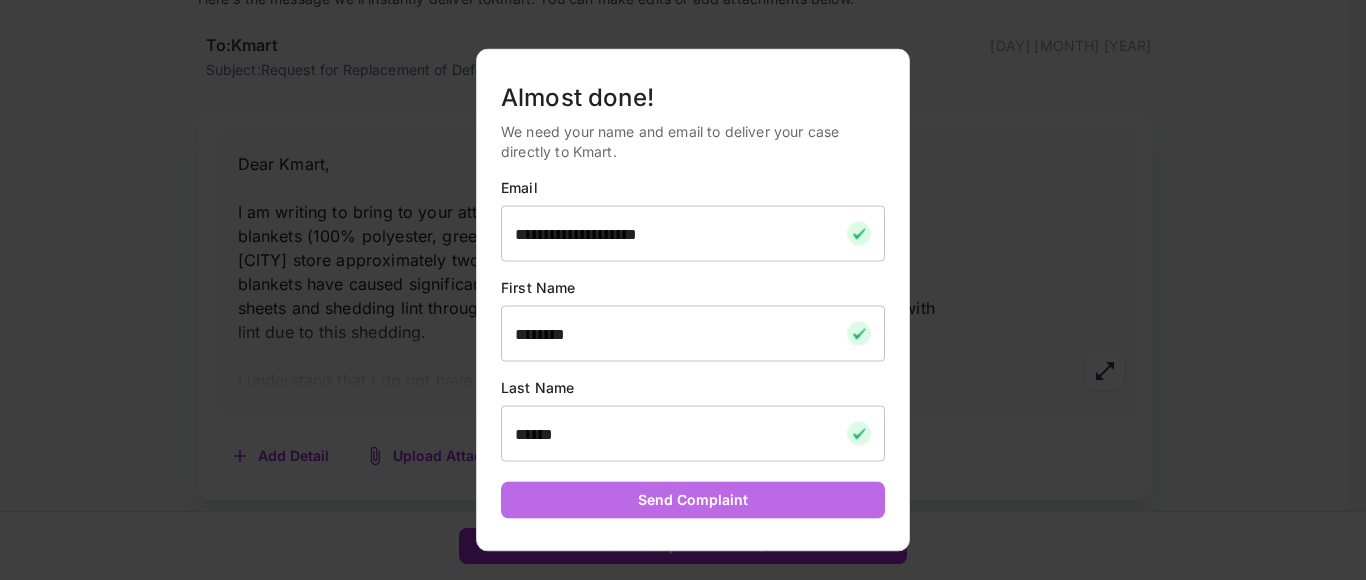 click on "Send Complaint" at bounding box center [693, 500] 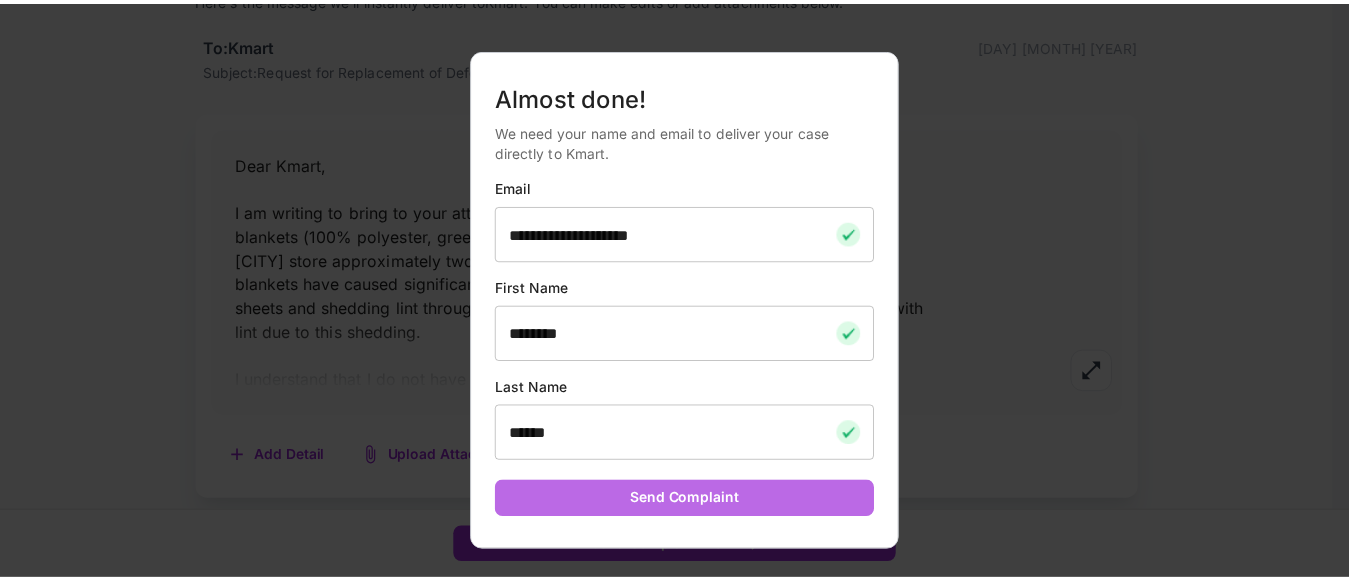 scroll, scrollTop: 16, scrollLeft: 0, axis: vertical 